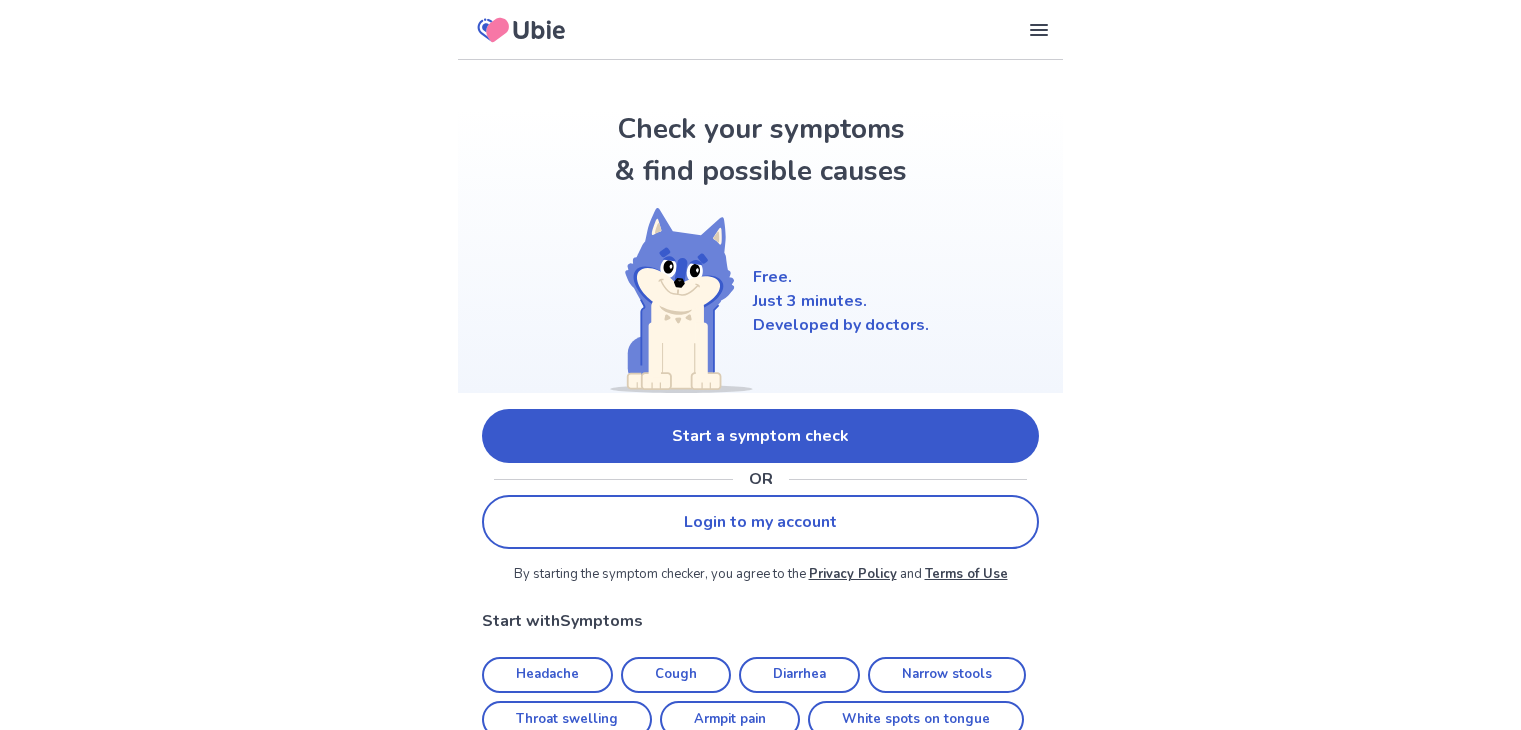 scroll, scrollTop: 0, scrollLeft: 0, axis: both 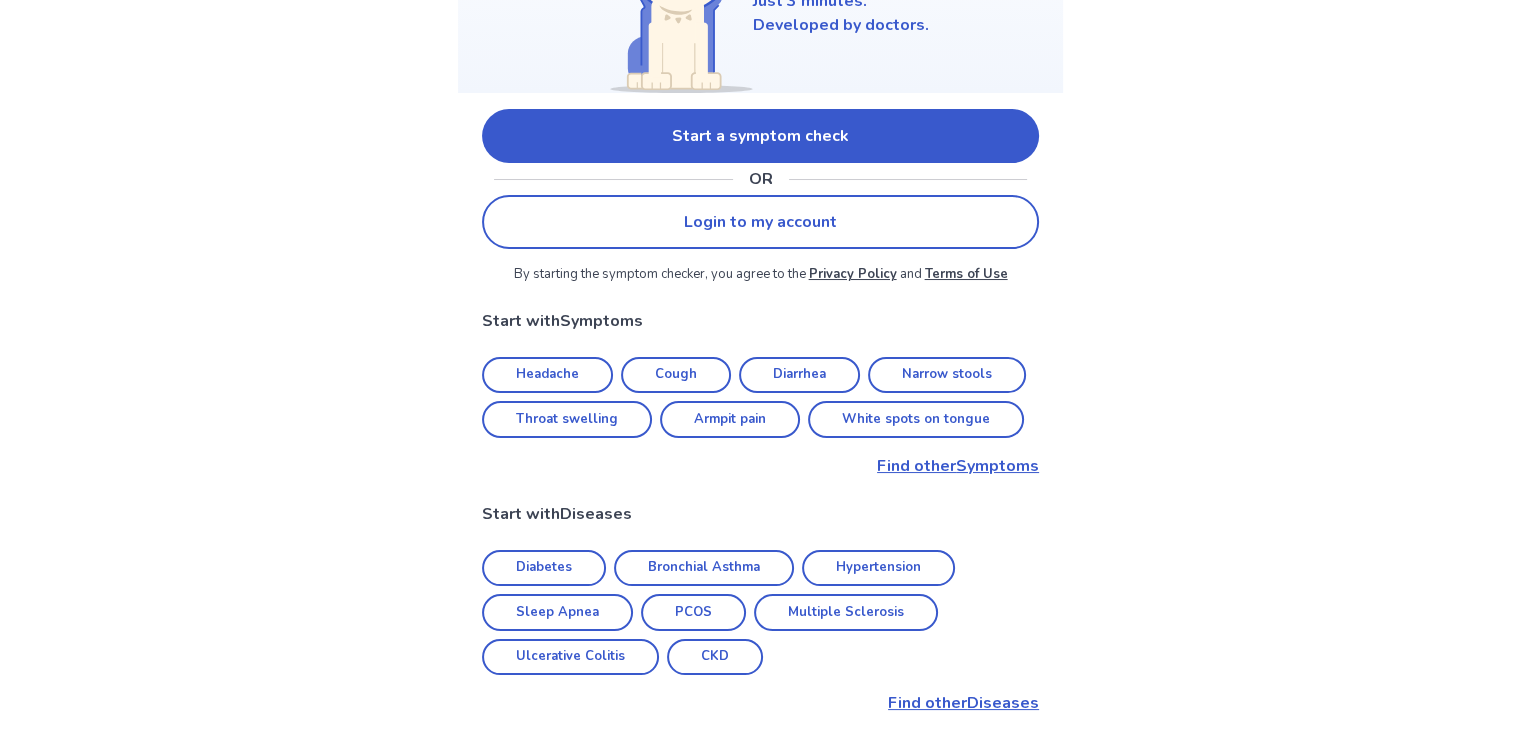 click on "Headache" at bounding box center [547, 375] 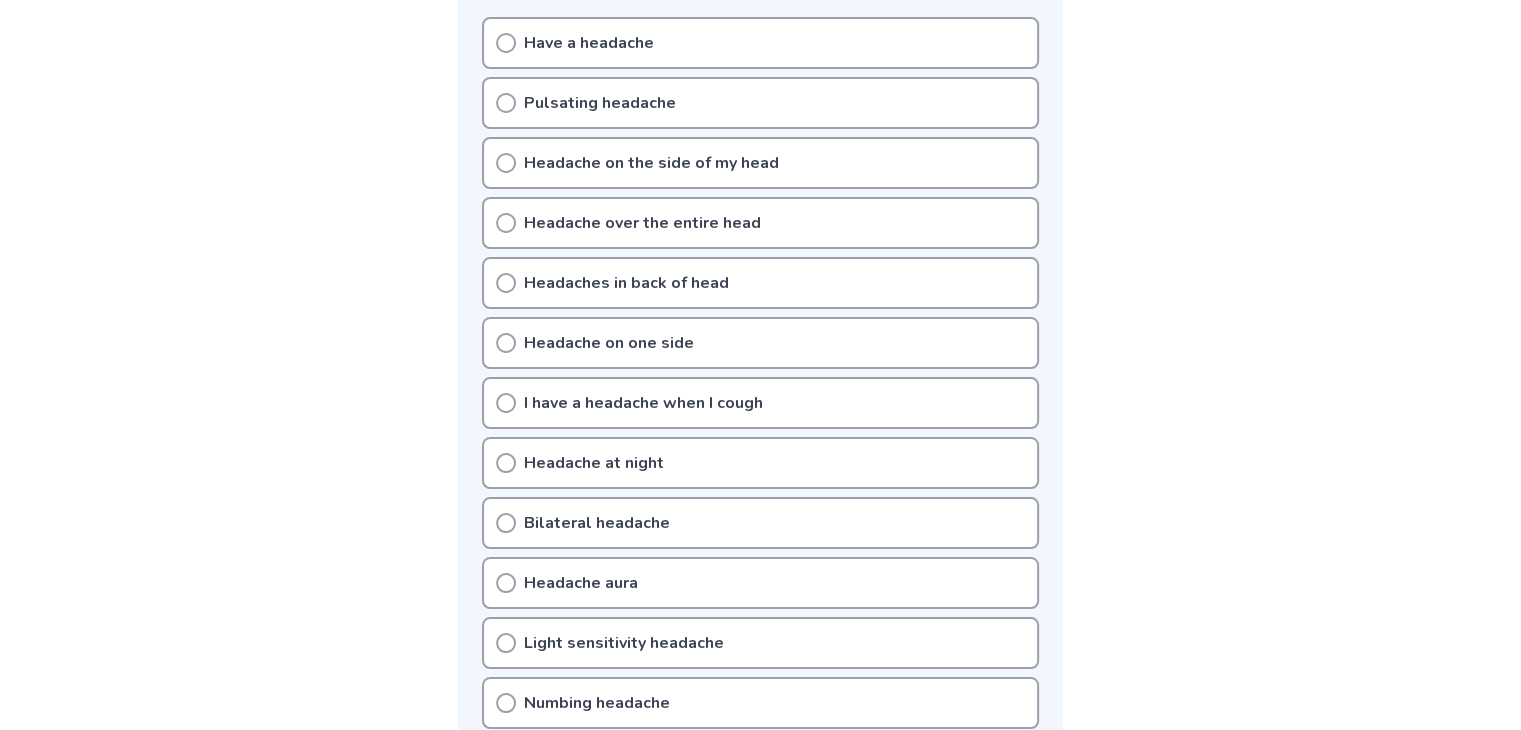 scroll, scrollTop: 500, scrollLeft: 0, axis: vertical 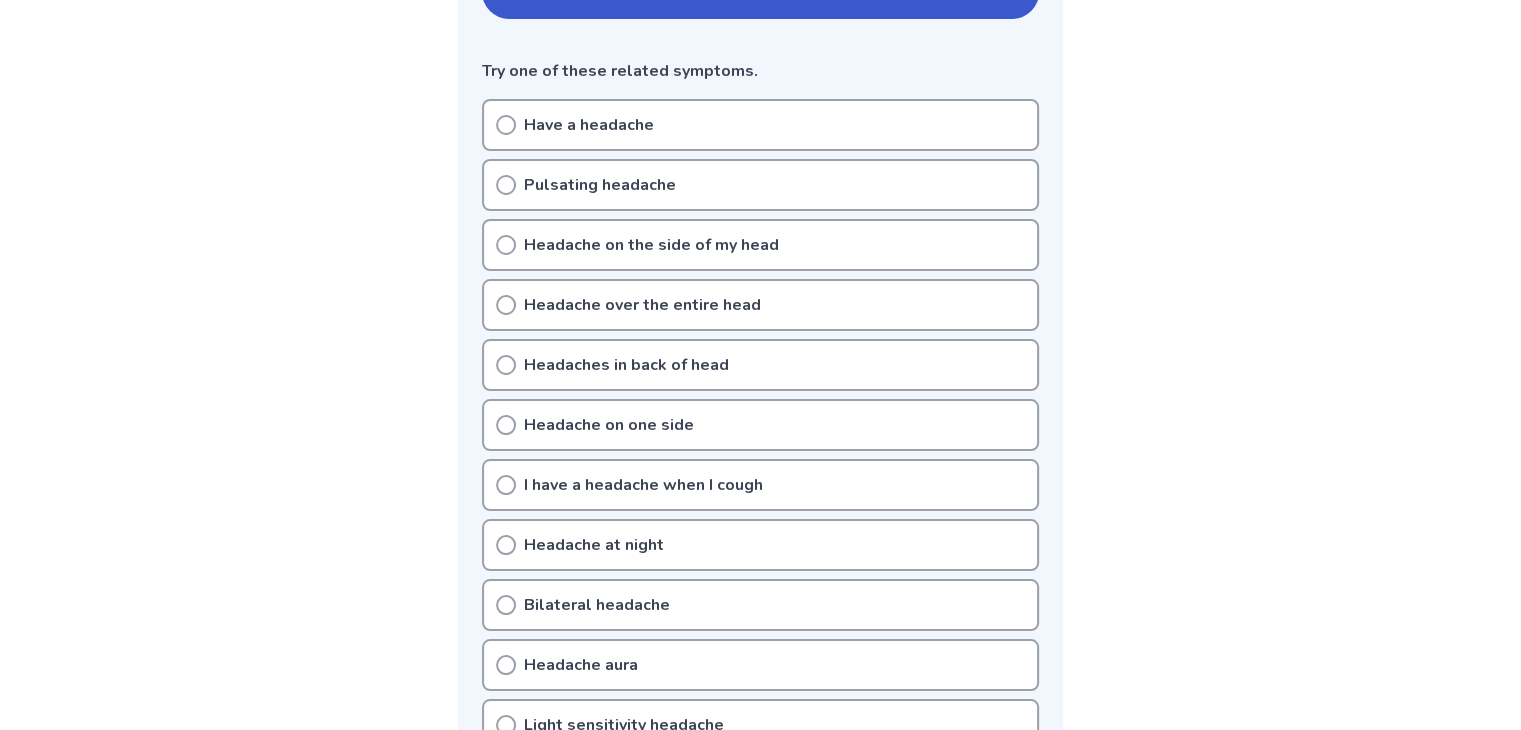 click 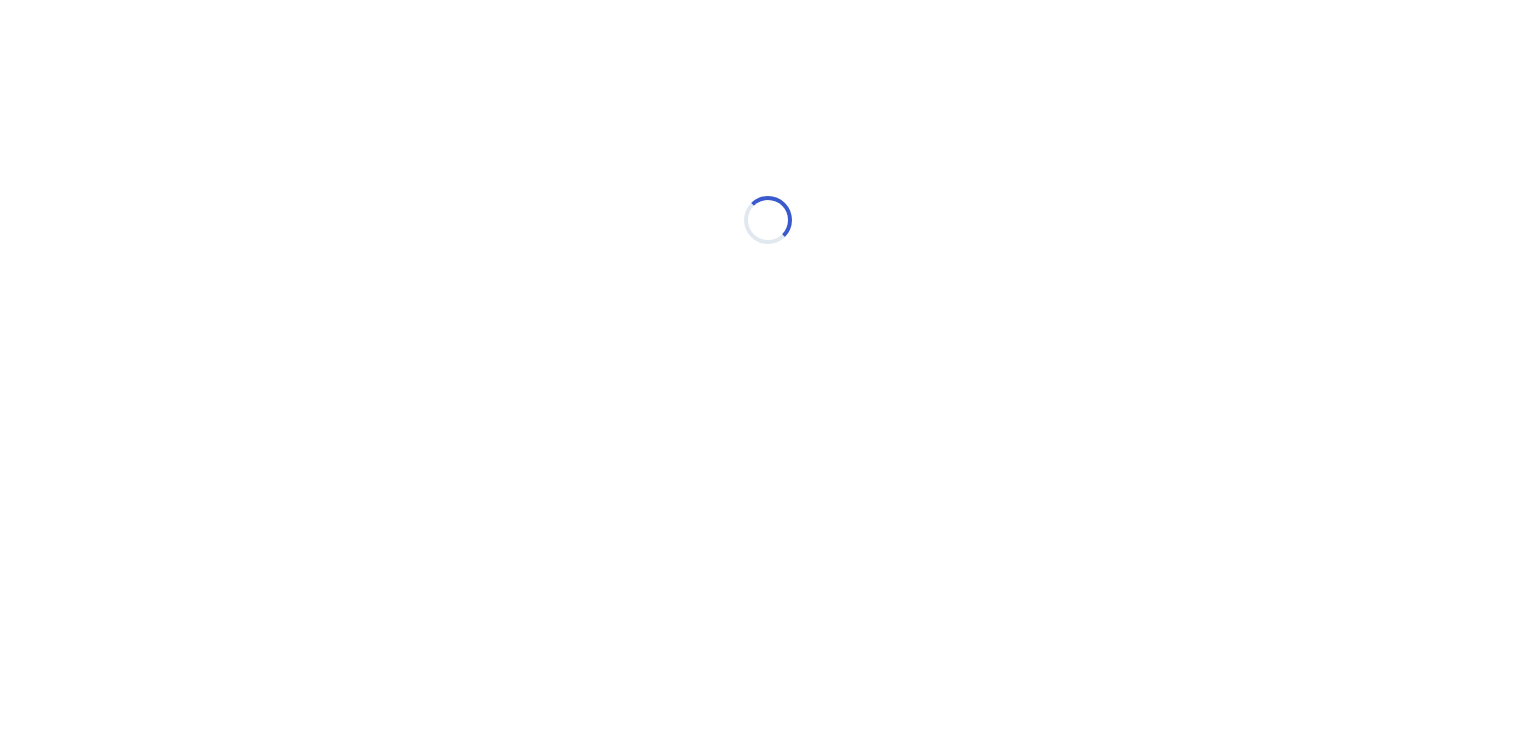 scroll, scrollTop: 0, scrollLeft: 0, axis: both 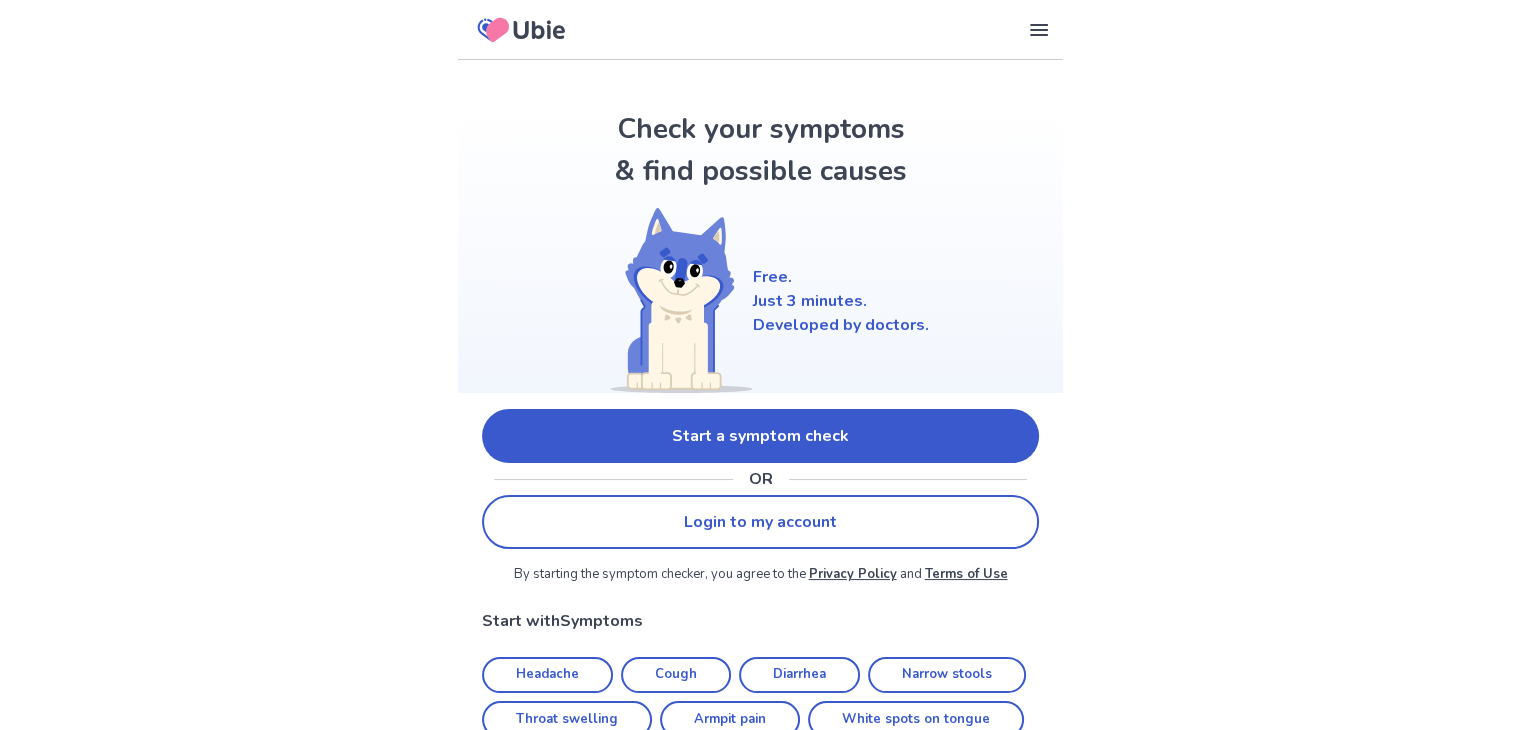 click on "Start a symptom check" at bounding box center [760, 436] 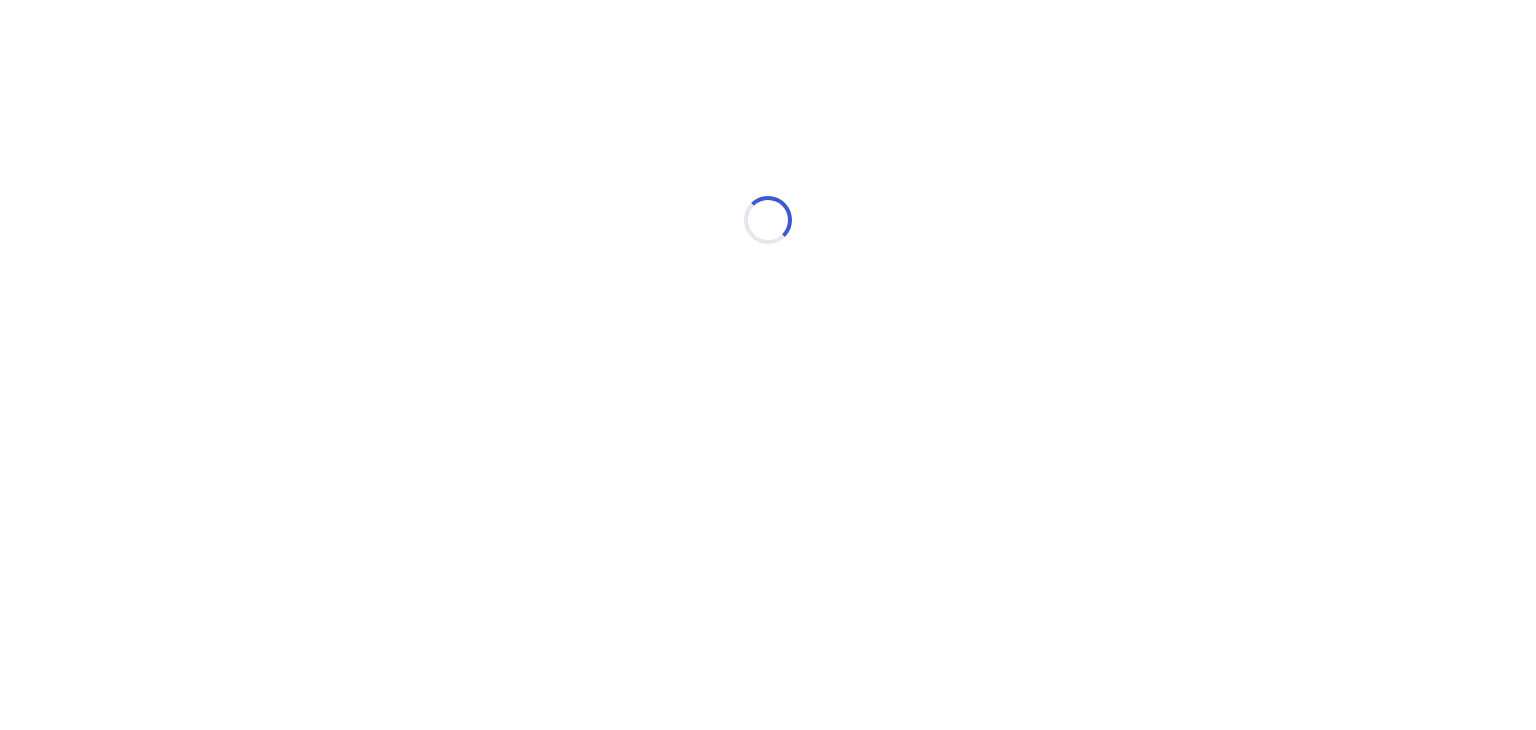 scroll, scrollTop: 0, scrollLeft: 0, axis: both 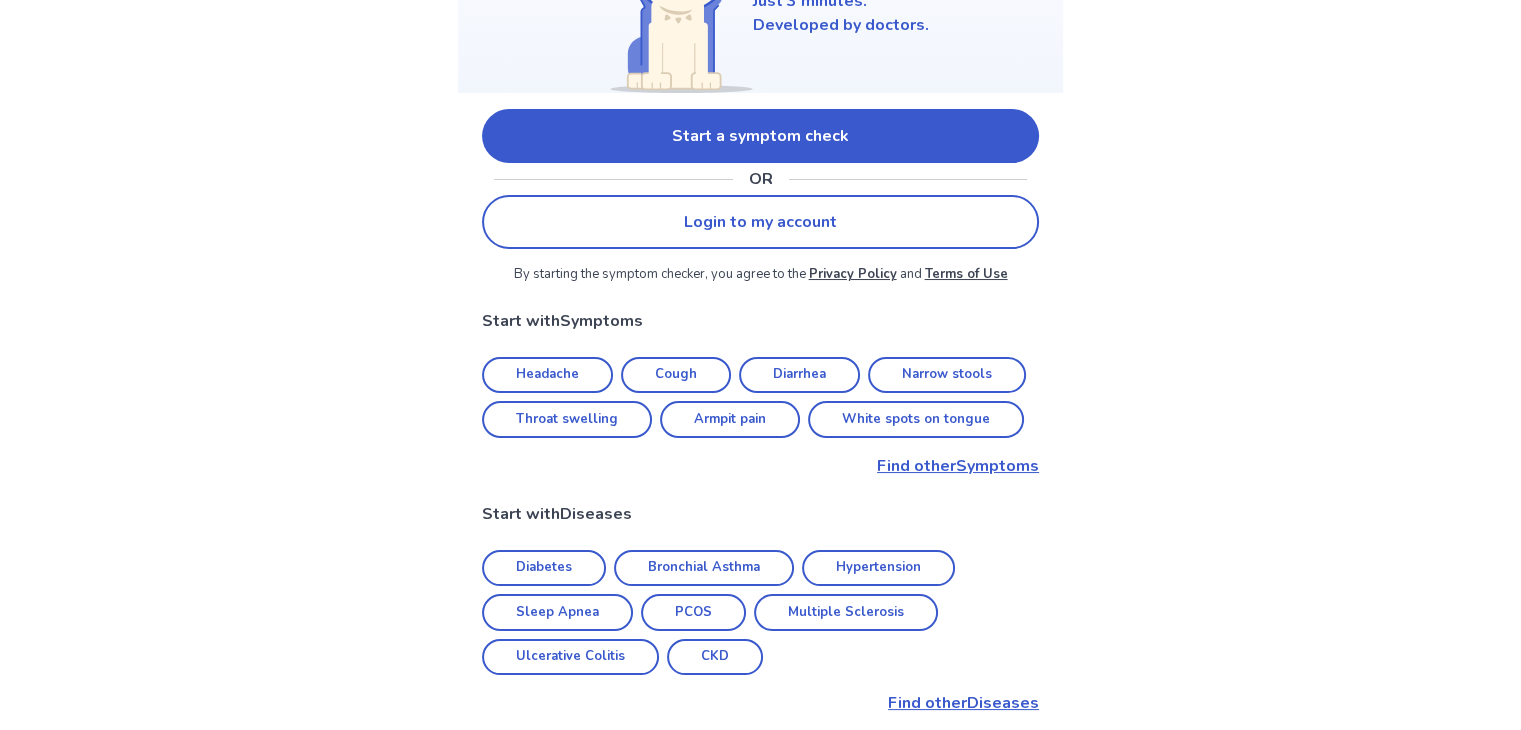 click on "Find other  Symptoms" at bounding box center [760, 466] 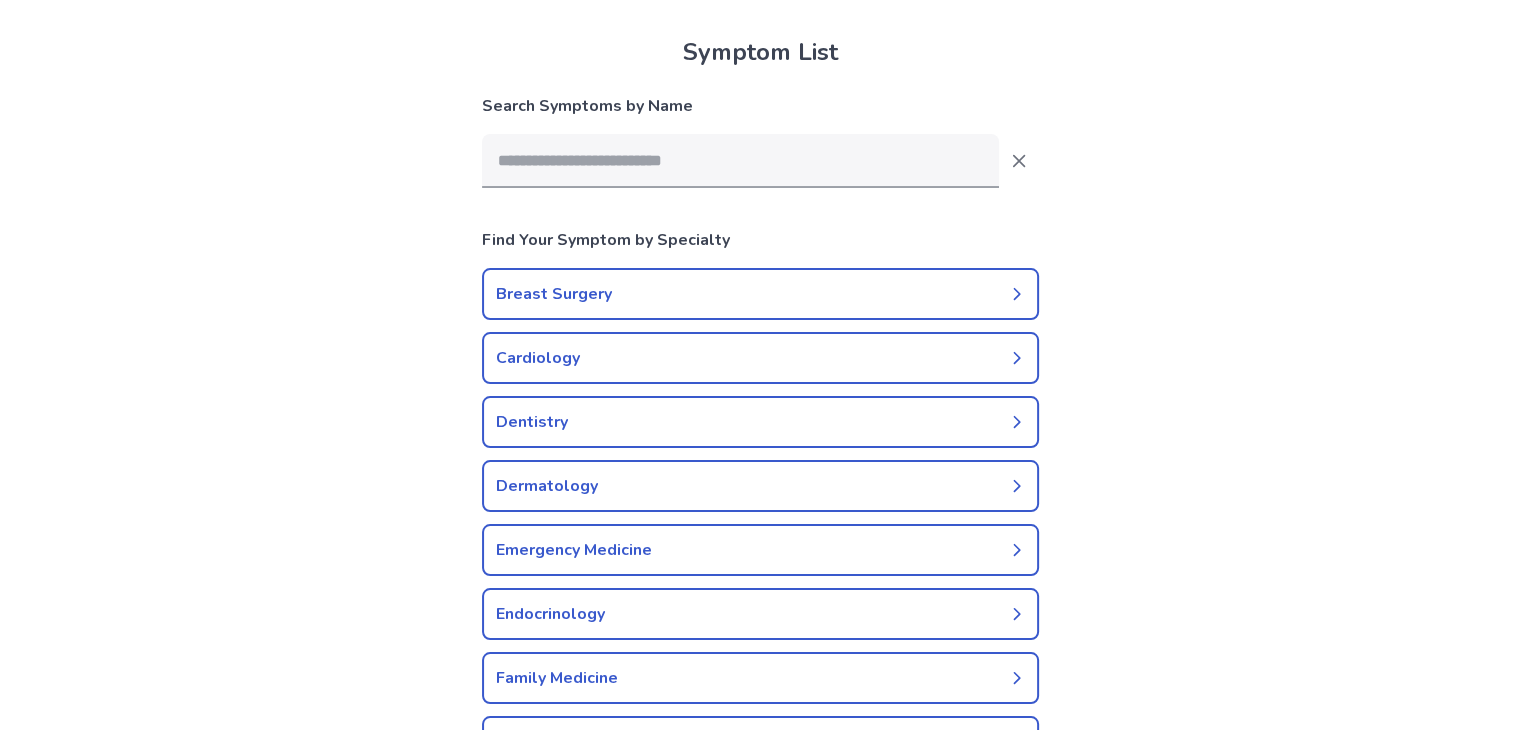 scroll, scrollTop: 0, scrollLeft: 0, axis: both 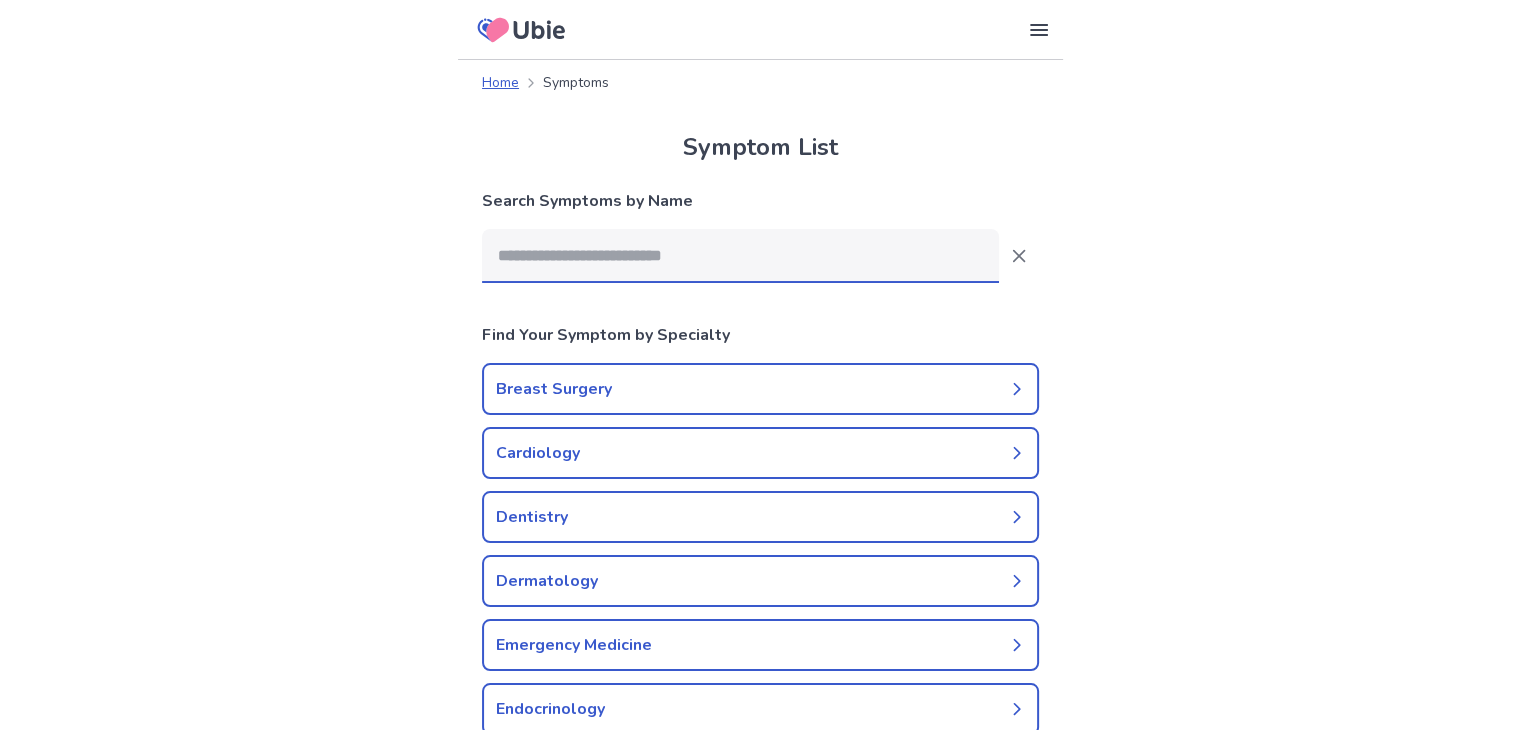 click at bounding box center [740, 256] 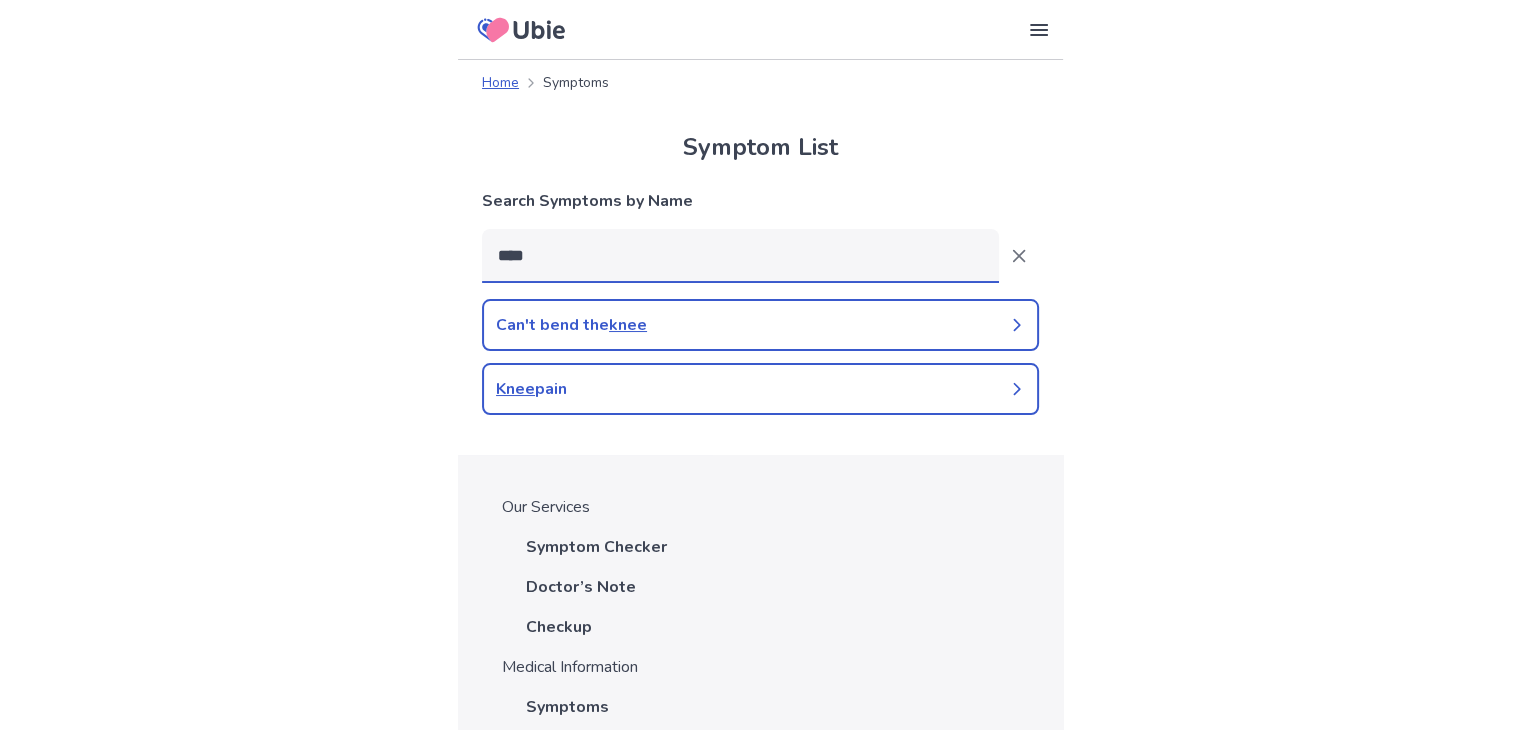type on "****" 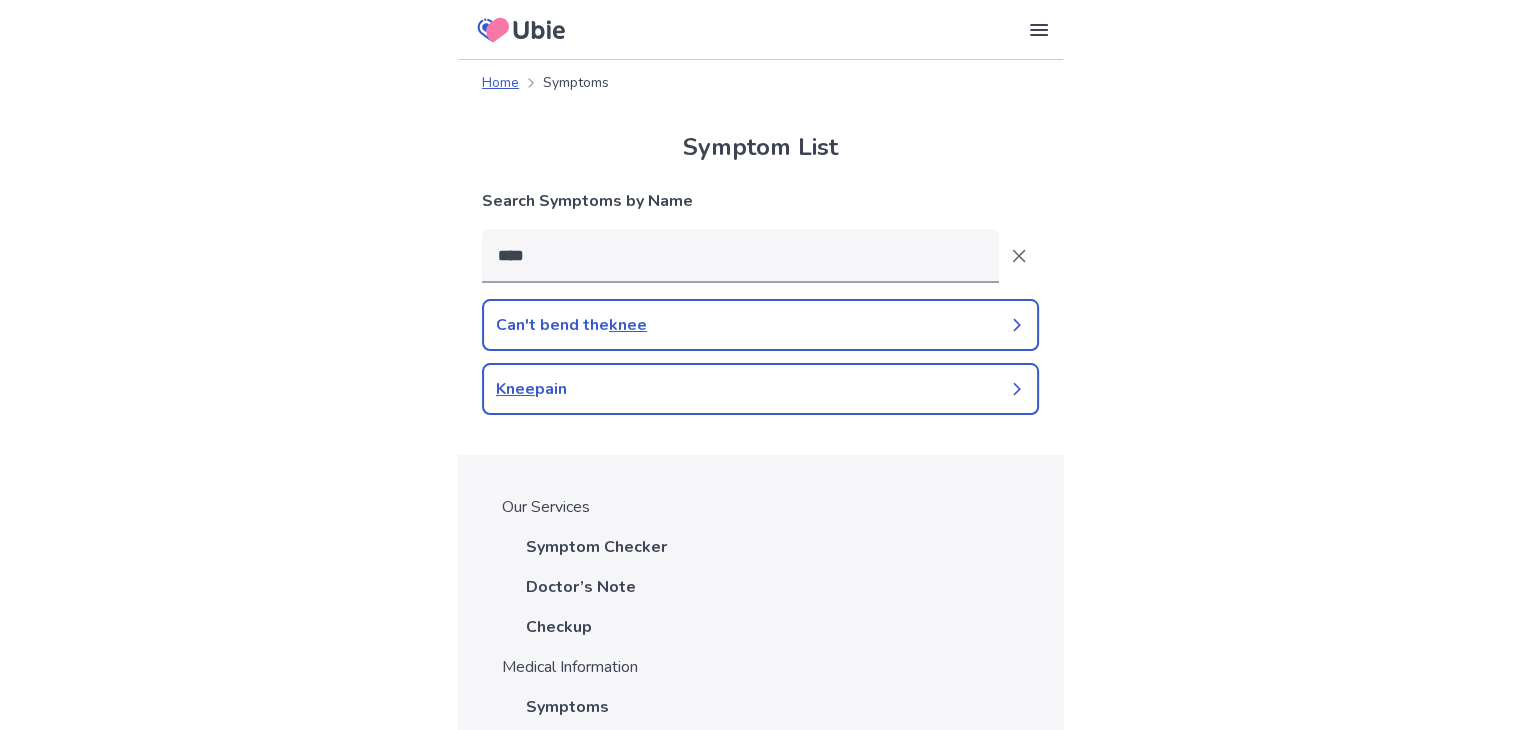 click on "Knee  pain" at bounding box center [531, 389] 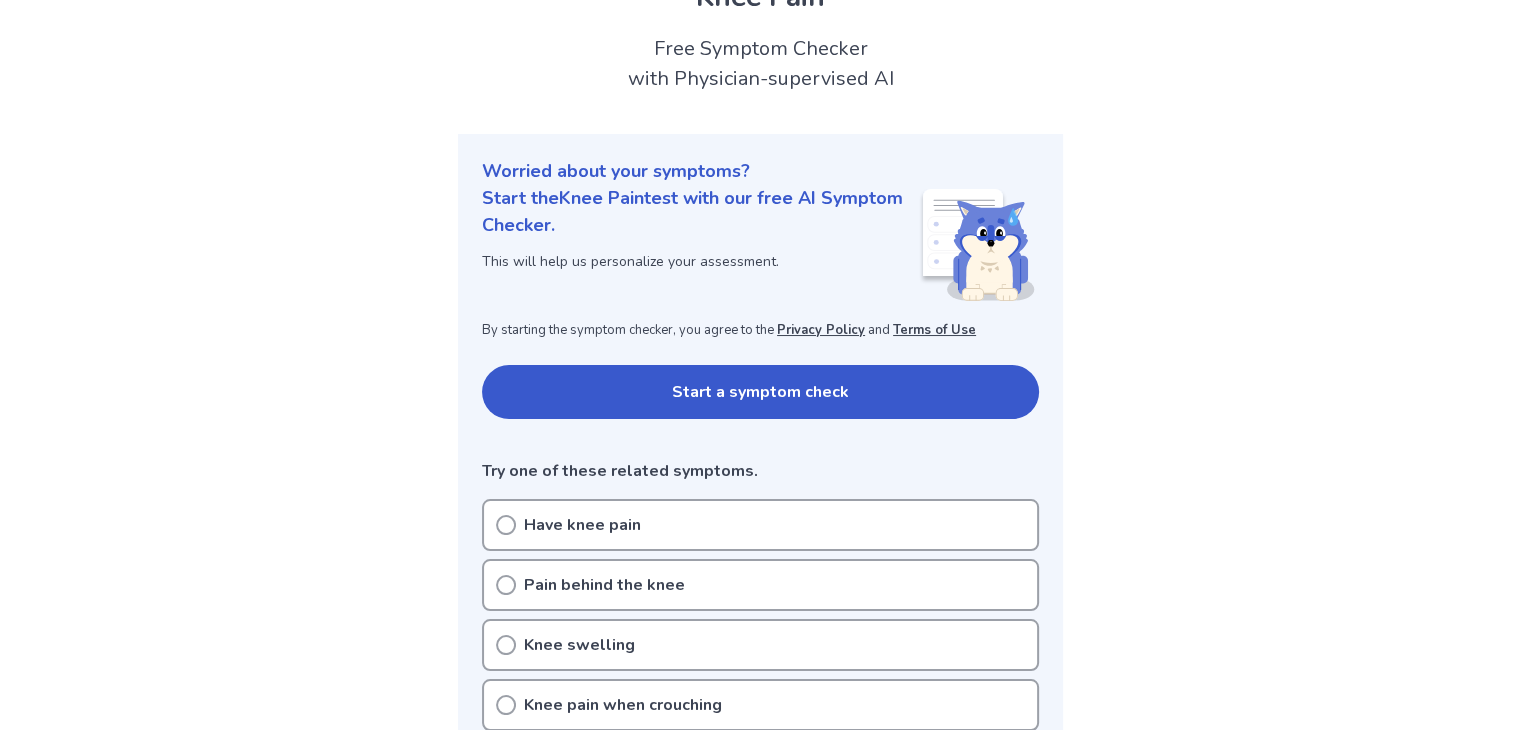 scroll, scrollTop: 0, scrollLeft: 0, axis: both 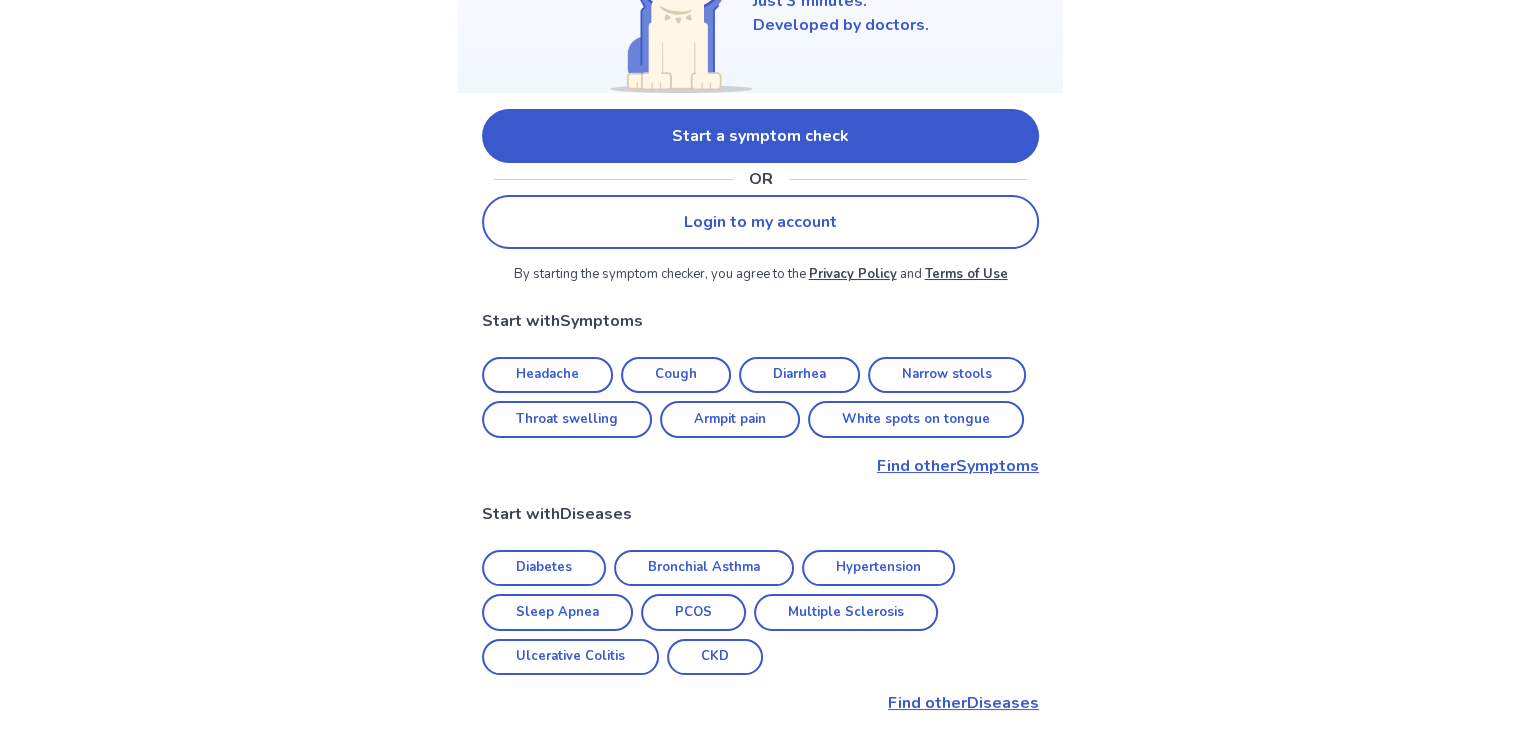 click on "Start a symptom check" at bounding box center (760, 136) 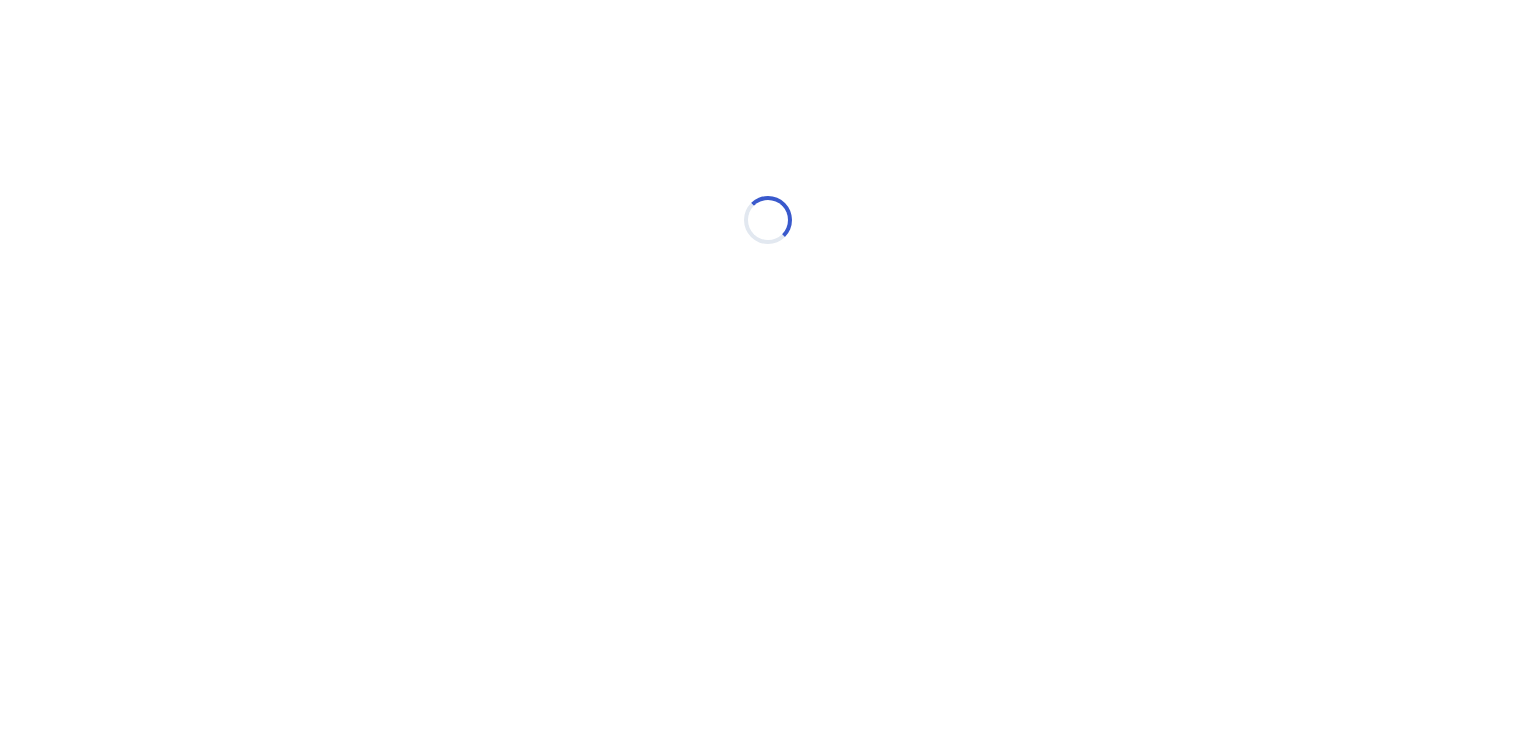 scroll, scrollTop: 0, scrollLeft: 0, axis: both 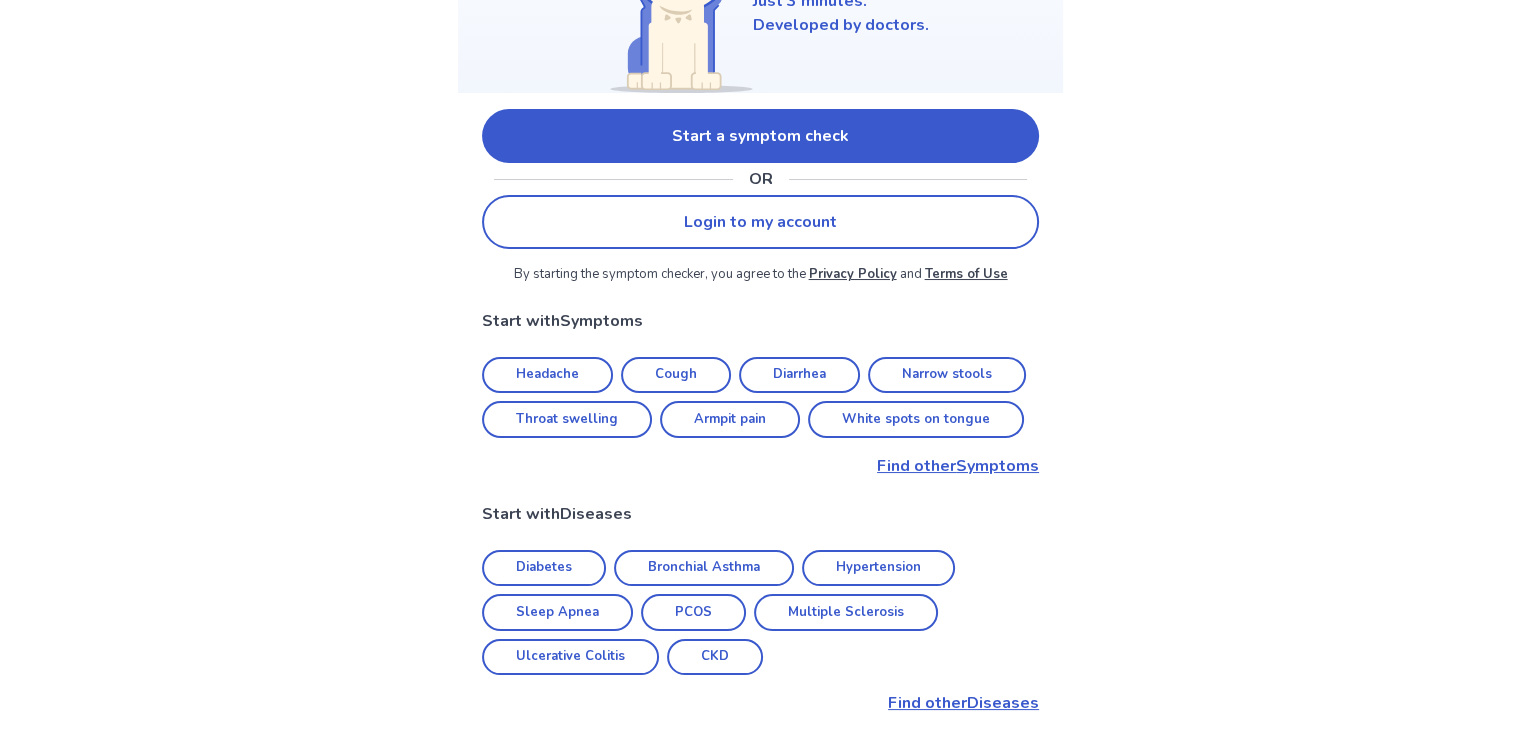 drag, startPoint x: 0, startPoint y: 0, endPoint x: 564, endPoint y: 375, distance: 677.2894 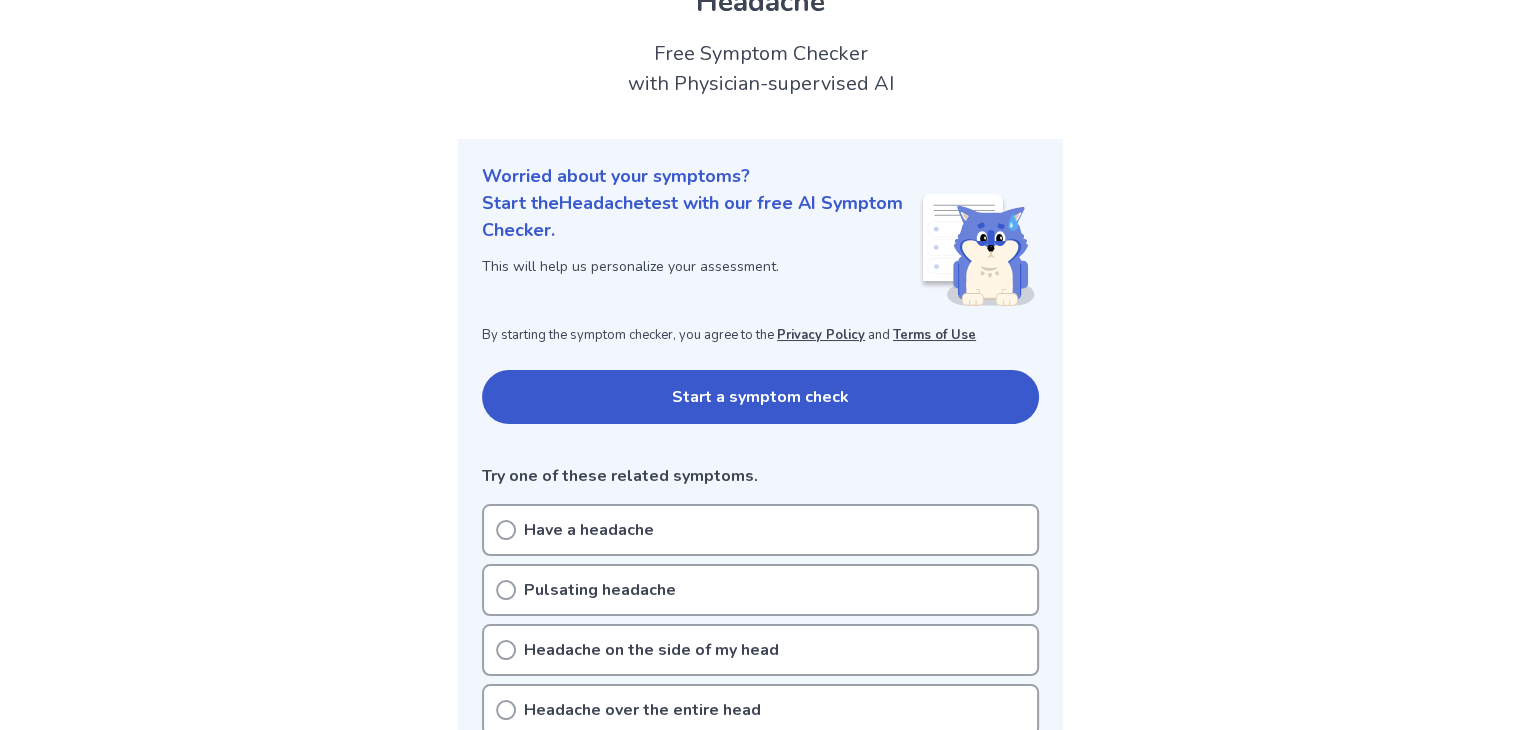 scroll, scrollTop: 300, scrollLeft: 0, axis: vertical 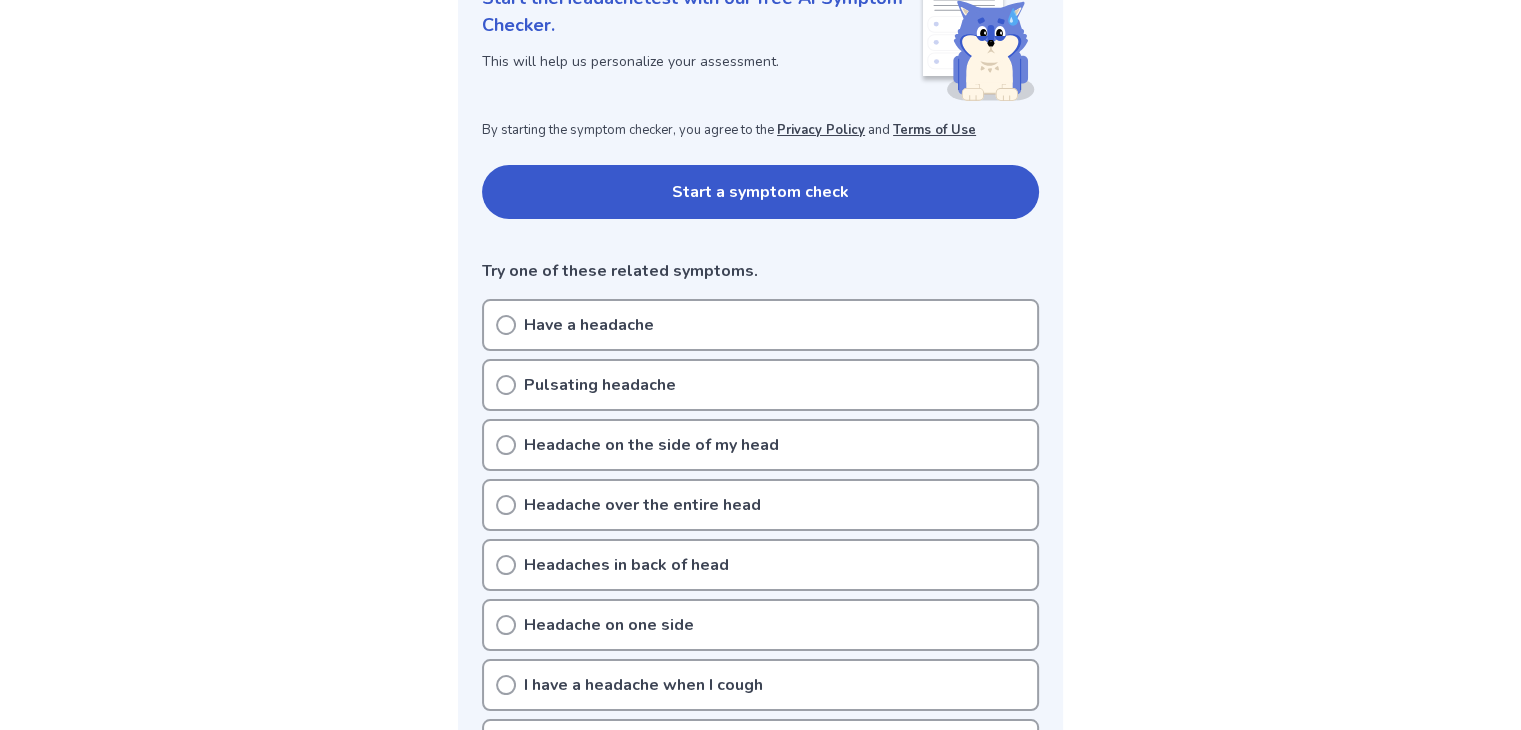 click 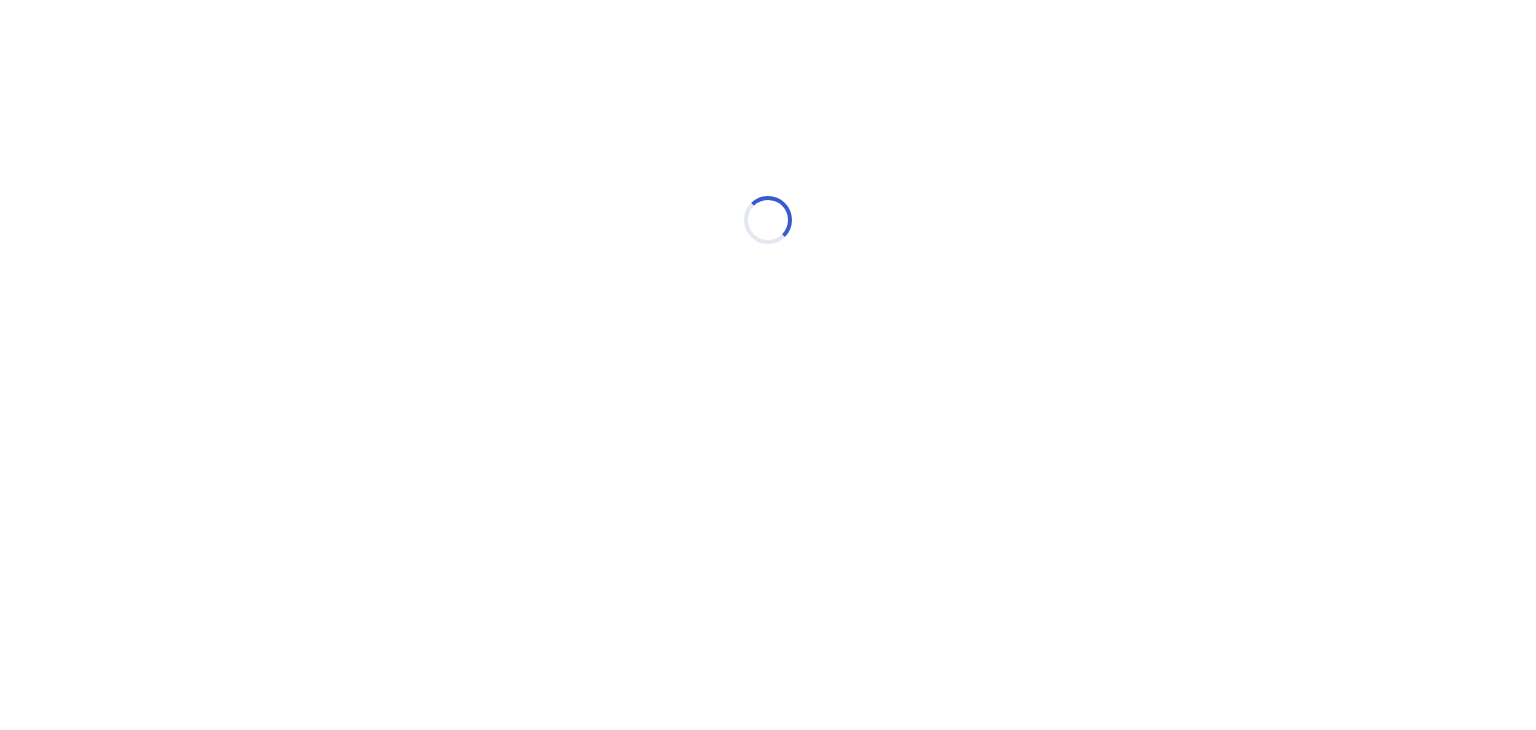 scroll, scrollTop: 0, scrollLeft: 0, axis: both 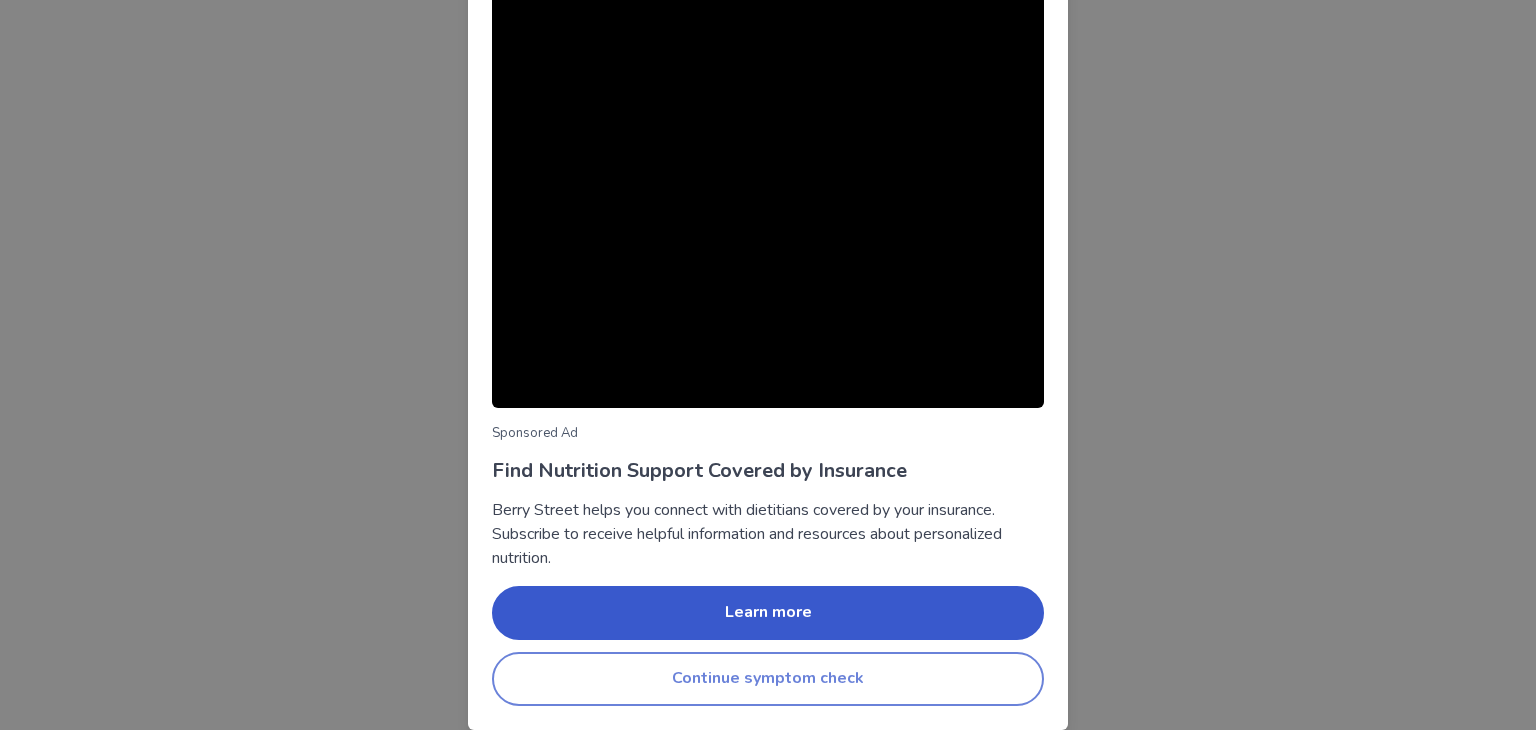click on "Continue symptom check" at bounding box center (768, 679) 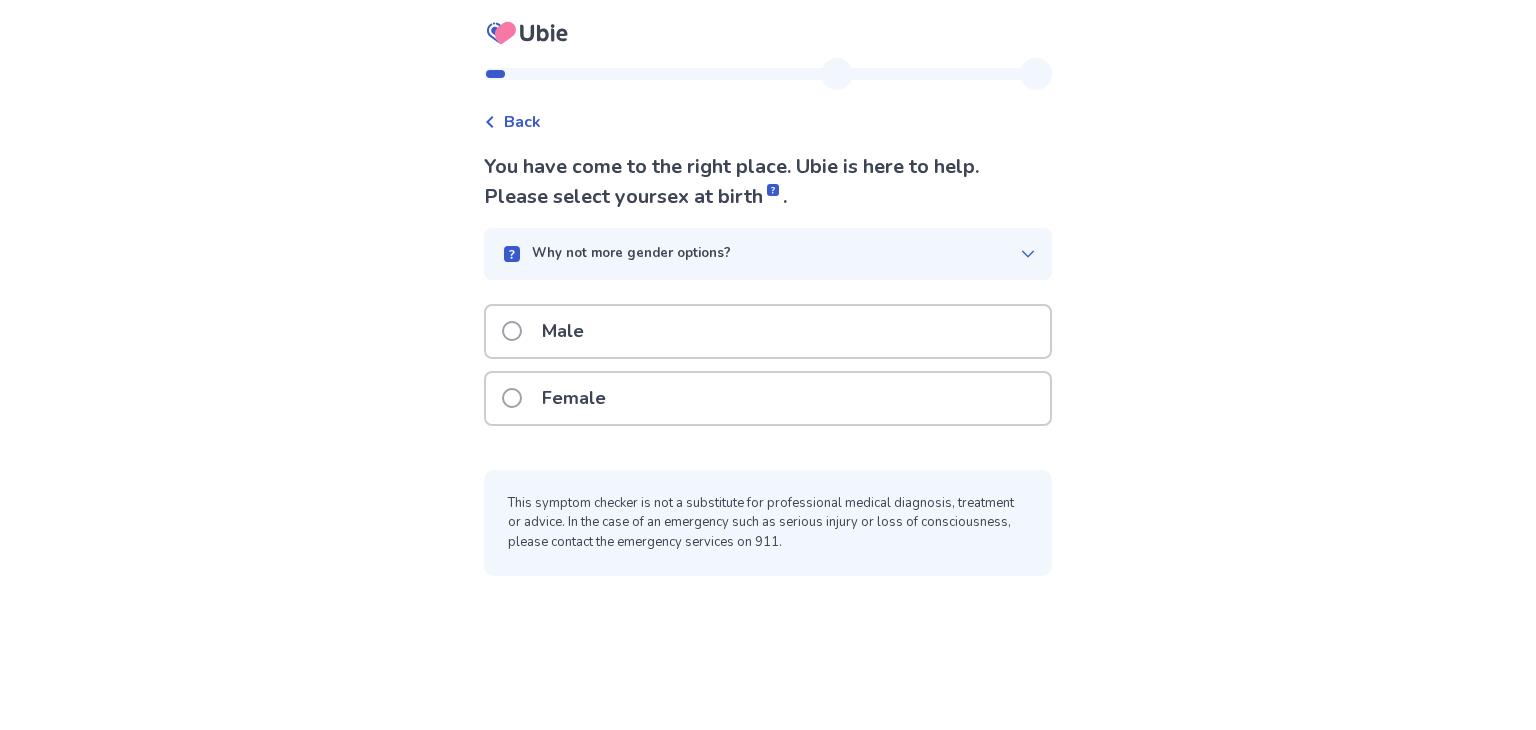 click at bounding box center [512, 398] 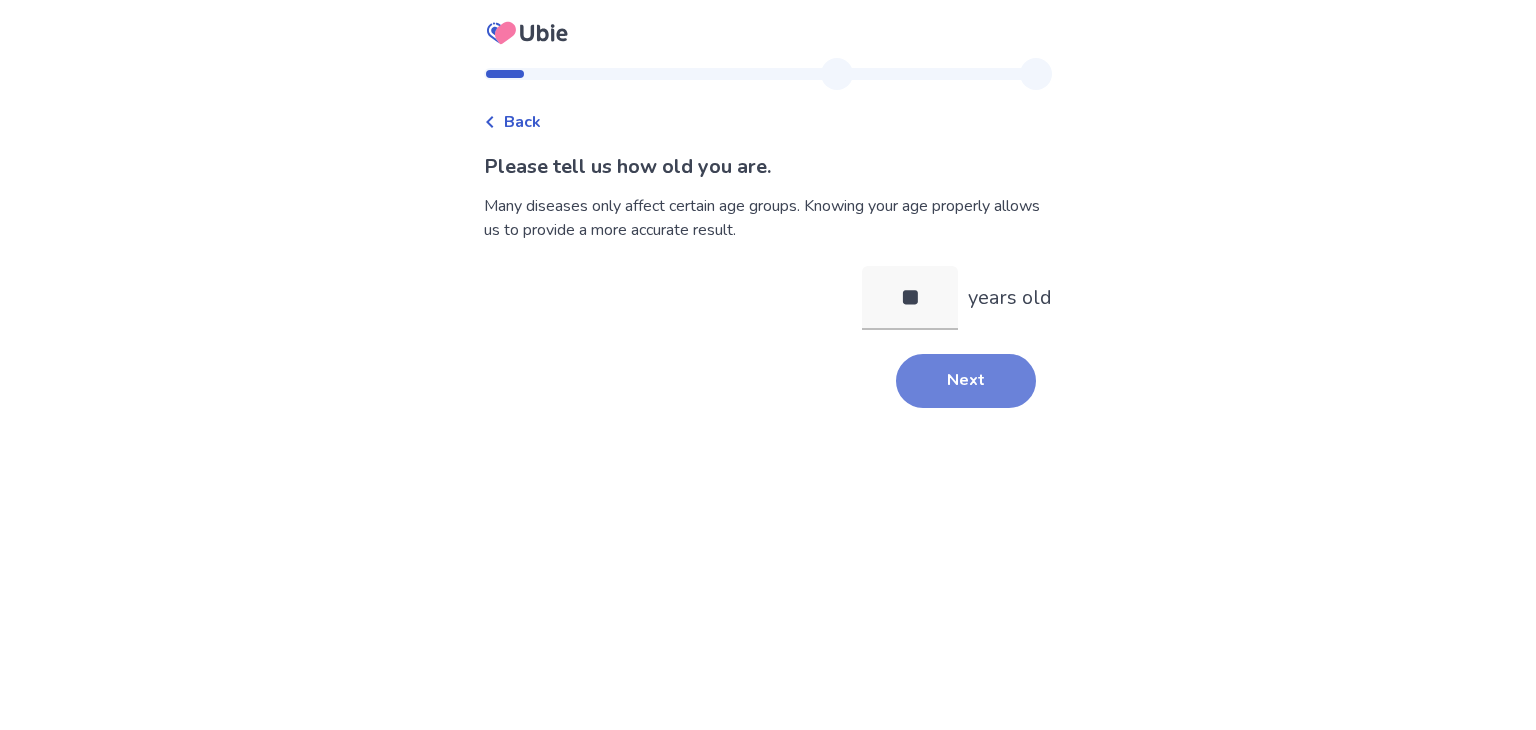 type on "**" 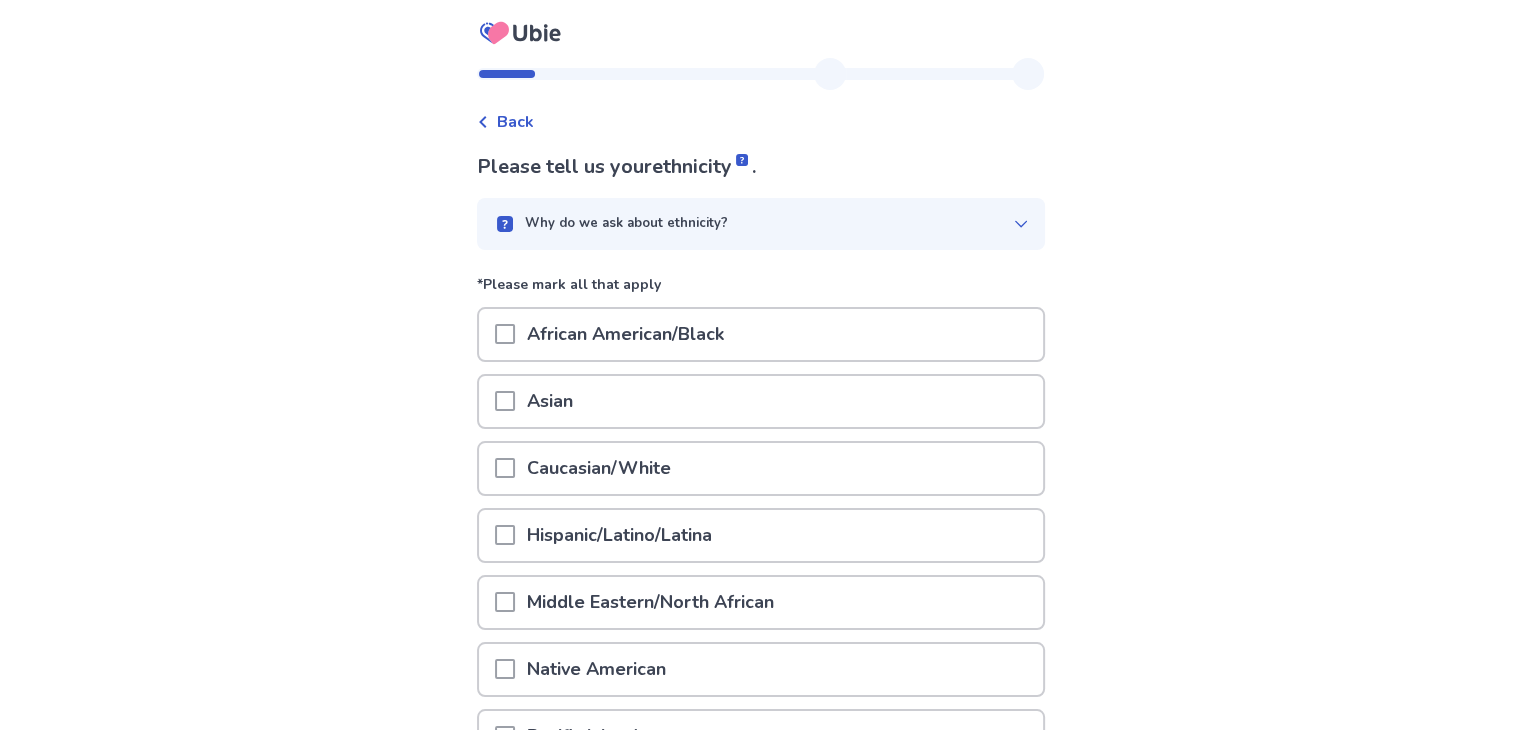 click at bounding box center [505, 334] 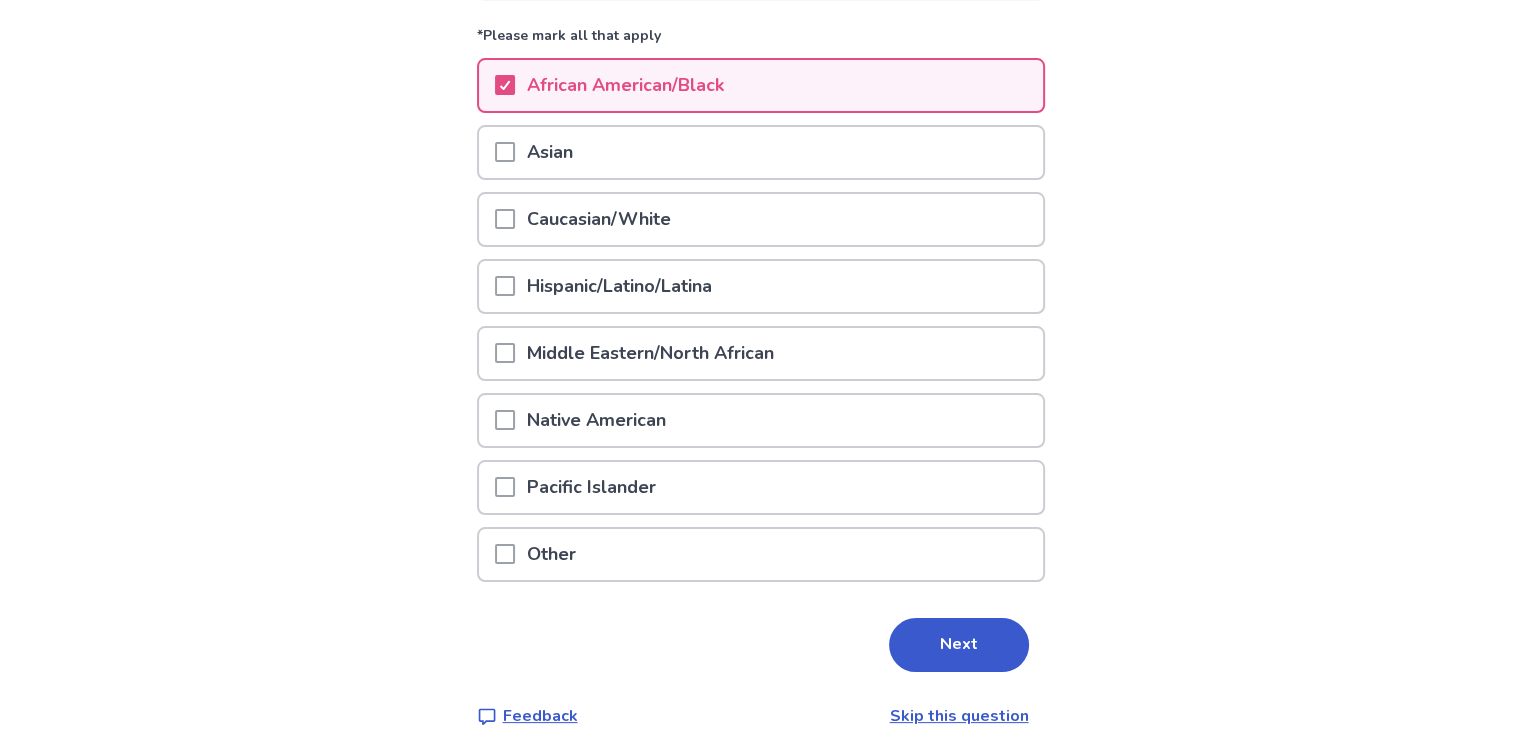 scroll, scrollTop: 272, scrollLeft: 0, axis: vertical 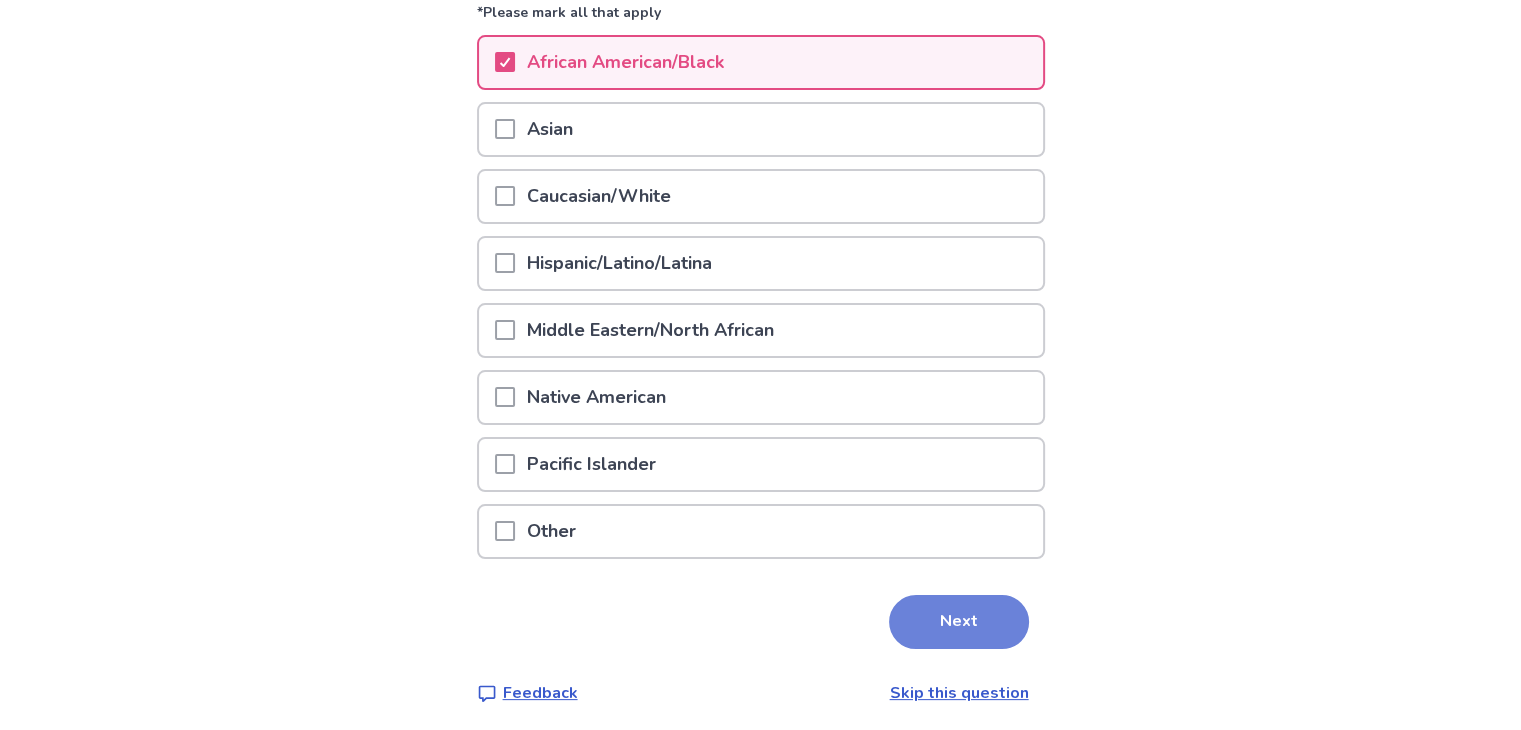 click on "Next" at bounding box center [959, 622] 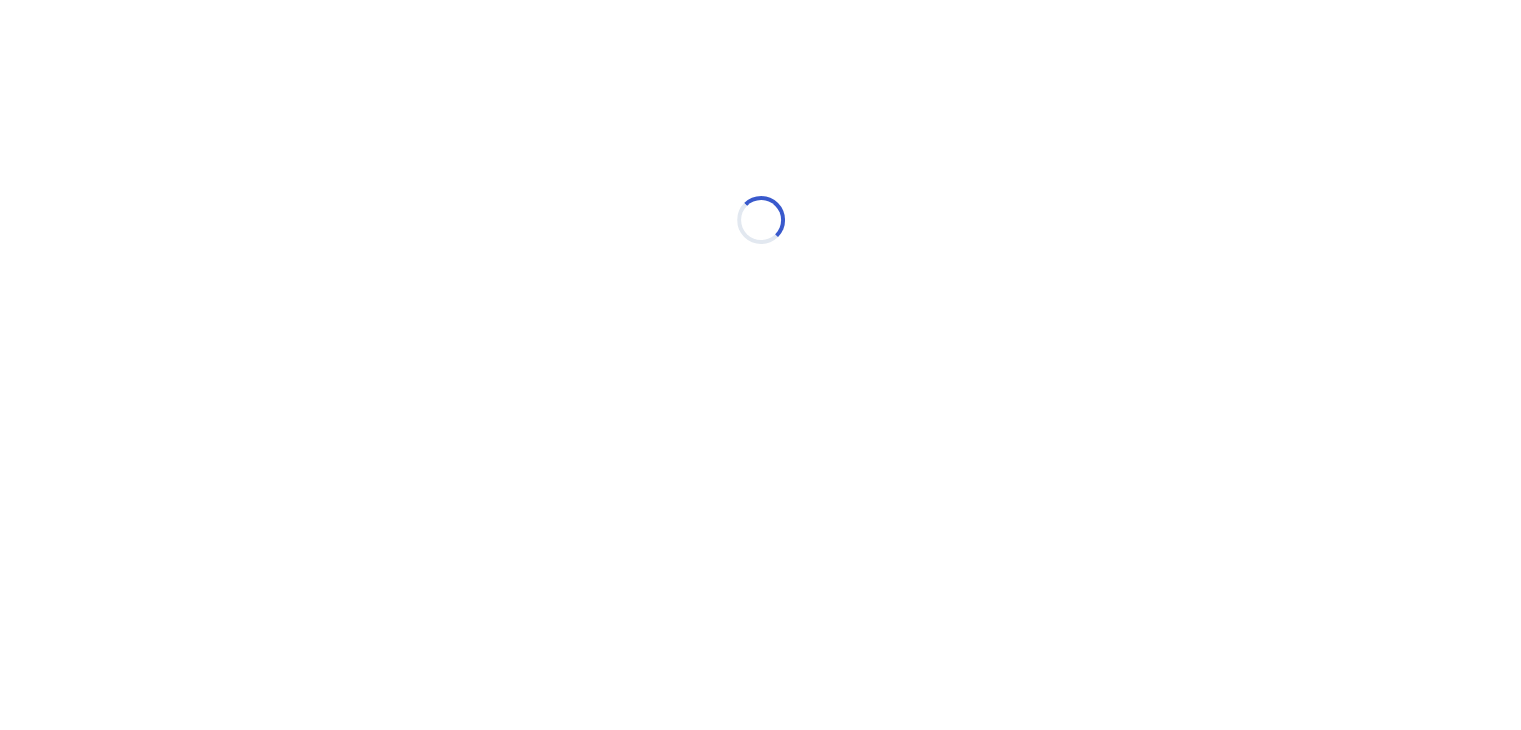 scroll, scrollTop: 0, scrollLeft: 0, axis: both 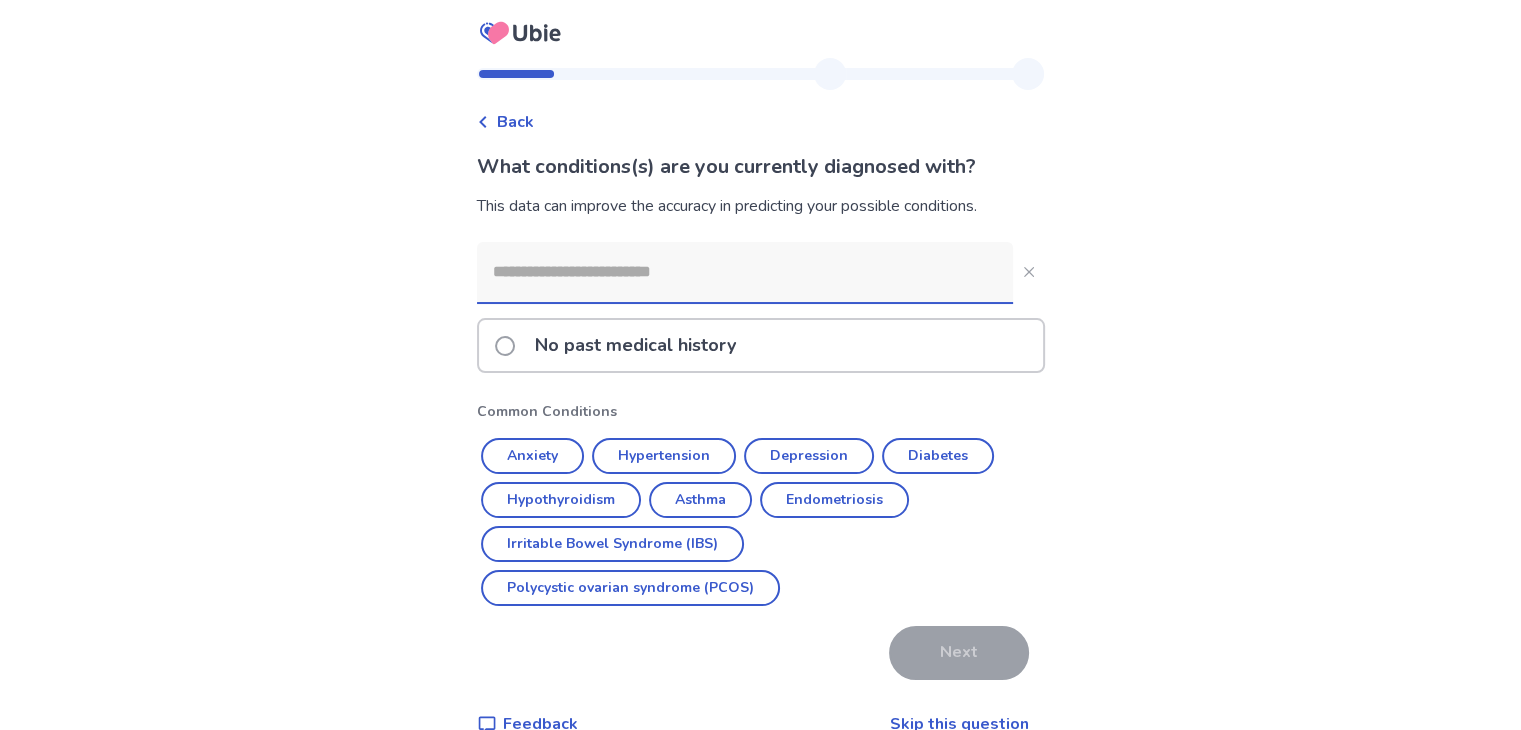 click at bounding box center (505, 346) 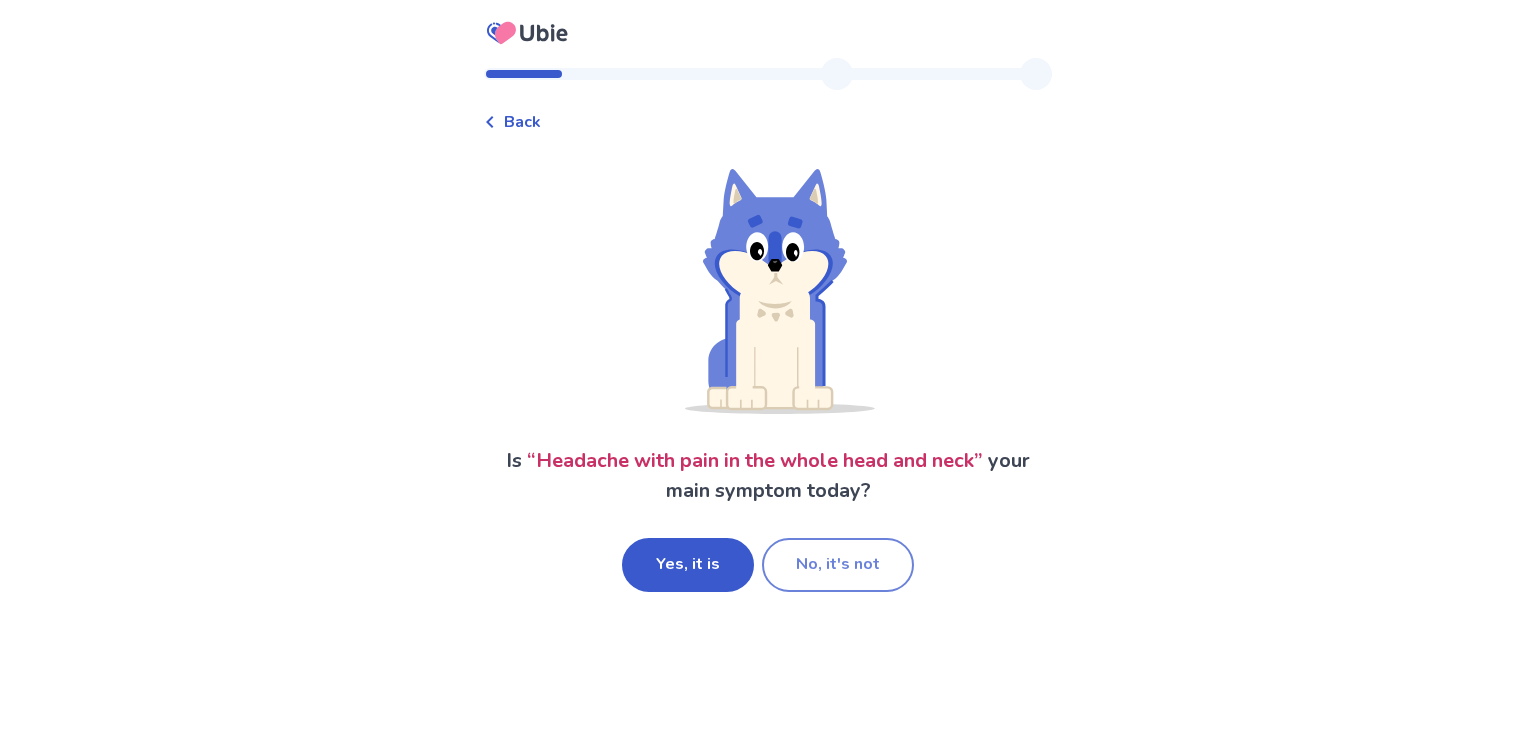 click on "No, it's not" at bounding box center (838, 565) 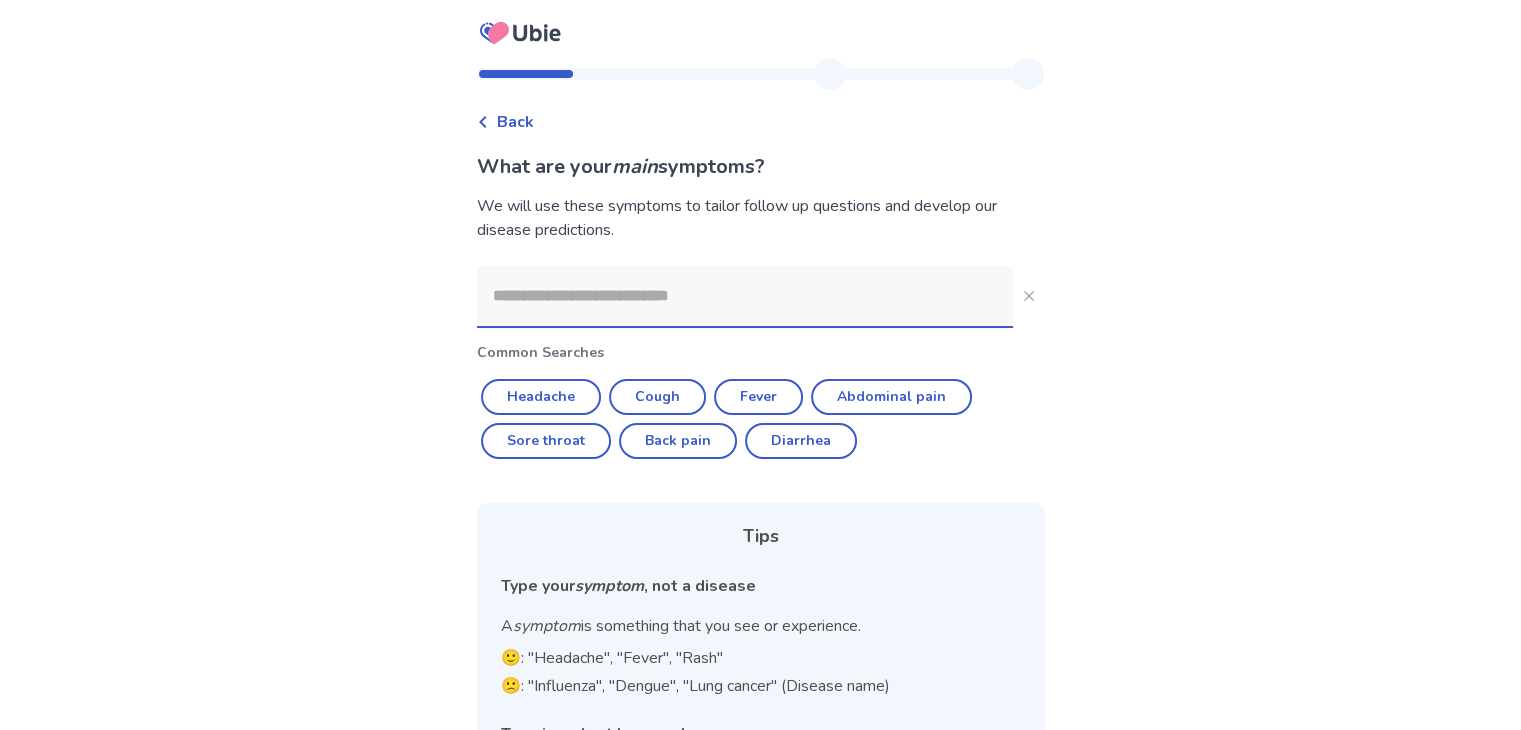 click 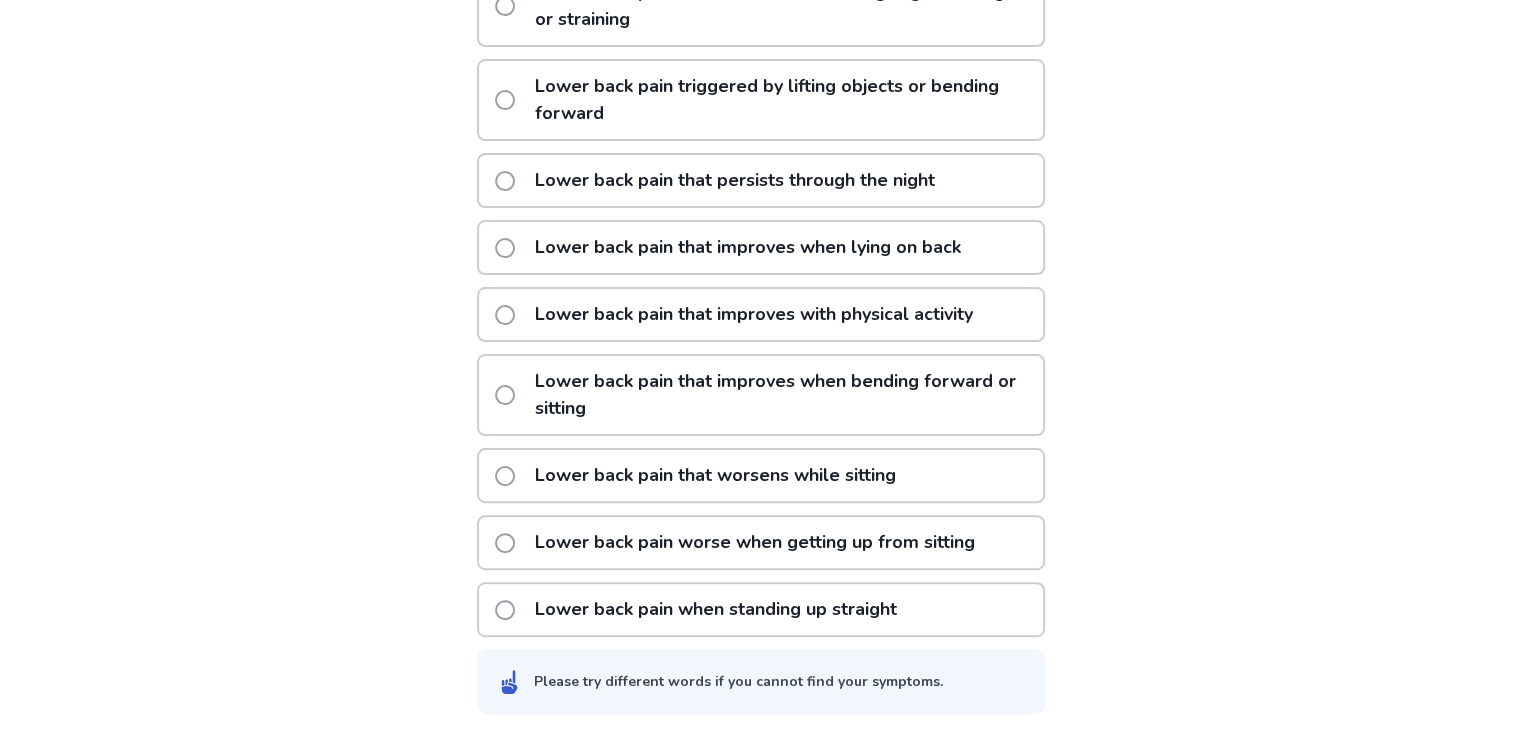 scroll, scrollTop: 0, scrollLeft: 0, axis: both 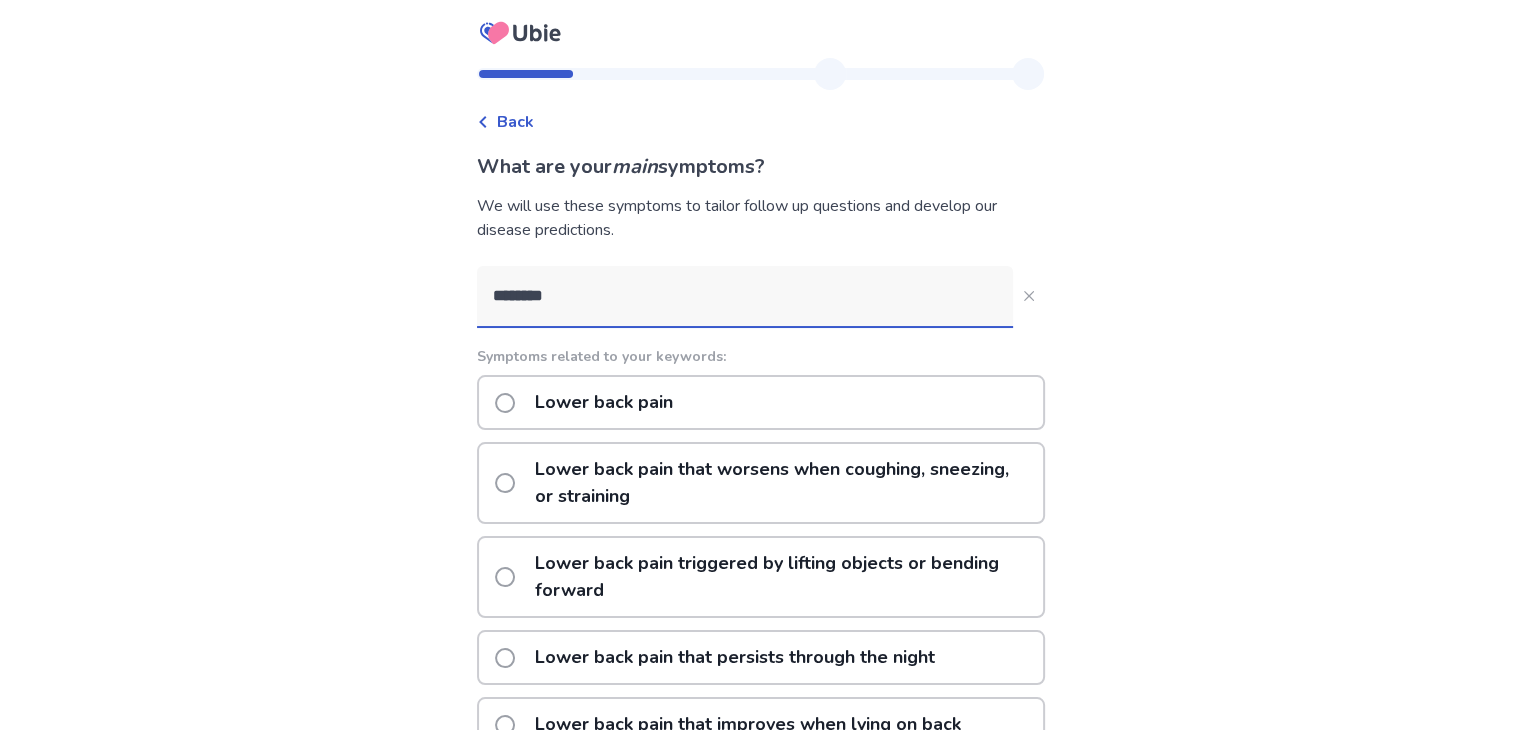 drag, startPoint x: 358, startPoint y: 240, endPoint x: 0, endPoint y: 78, distance: 392.94785 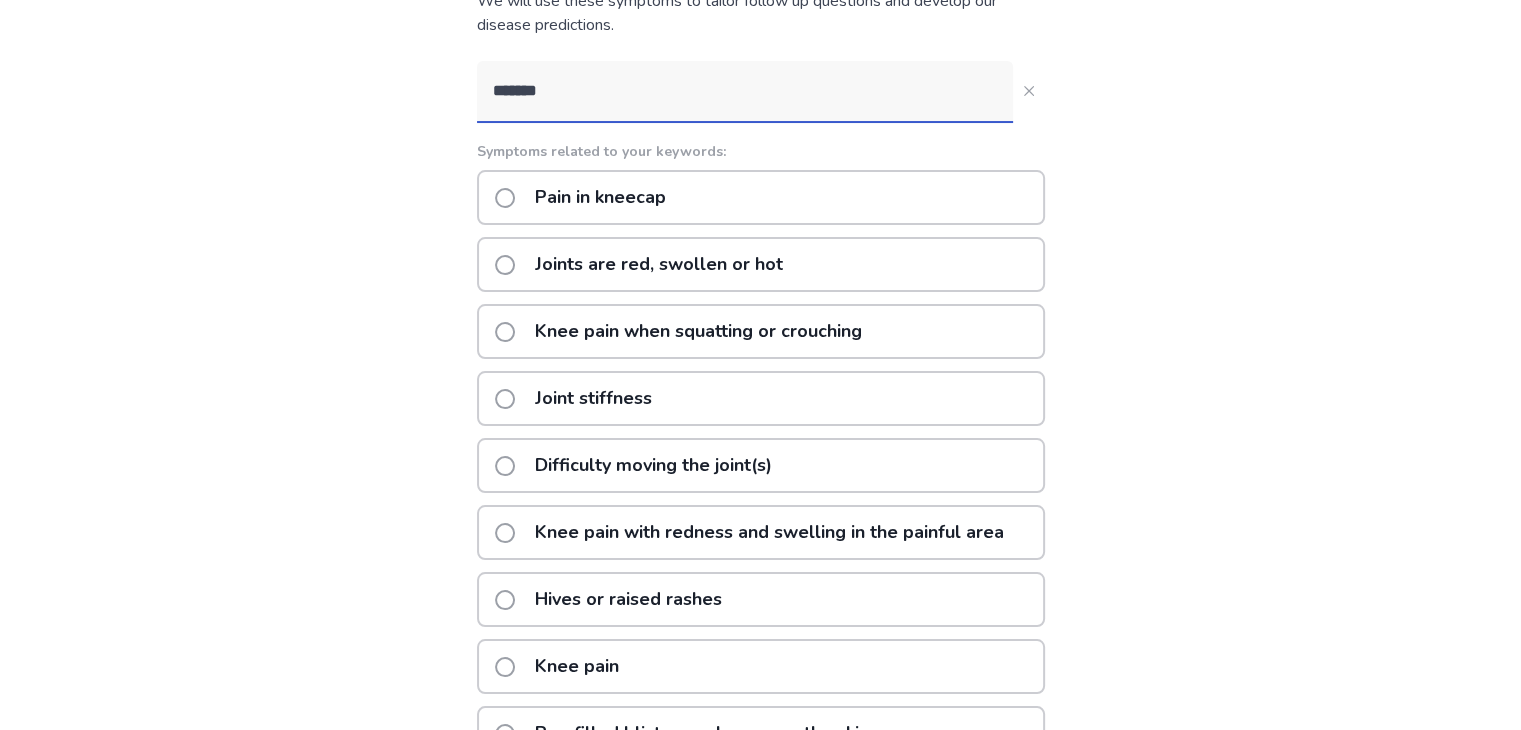 scroll, scrollTop: 196, scrollLeft: 0, axis: vertical 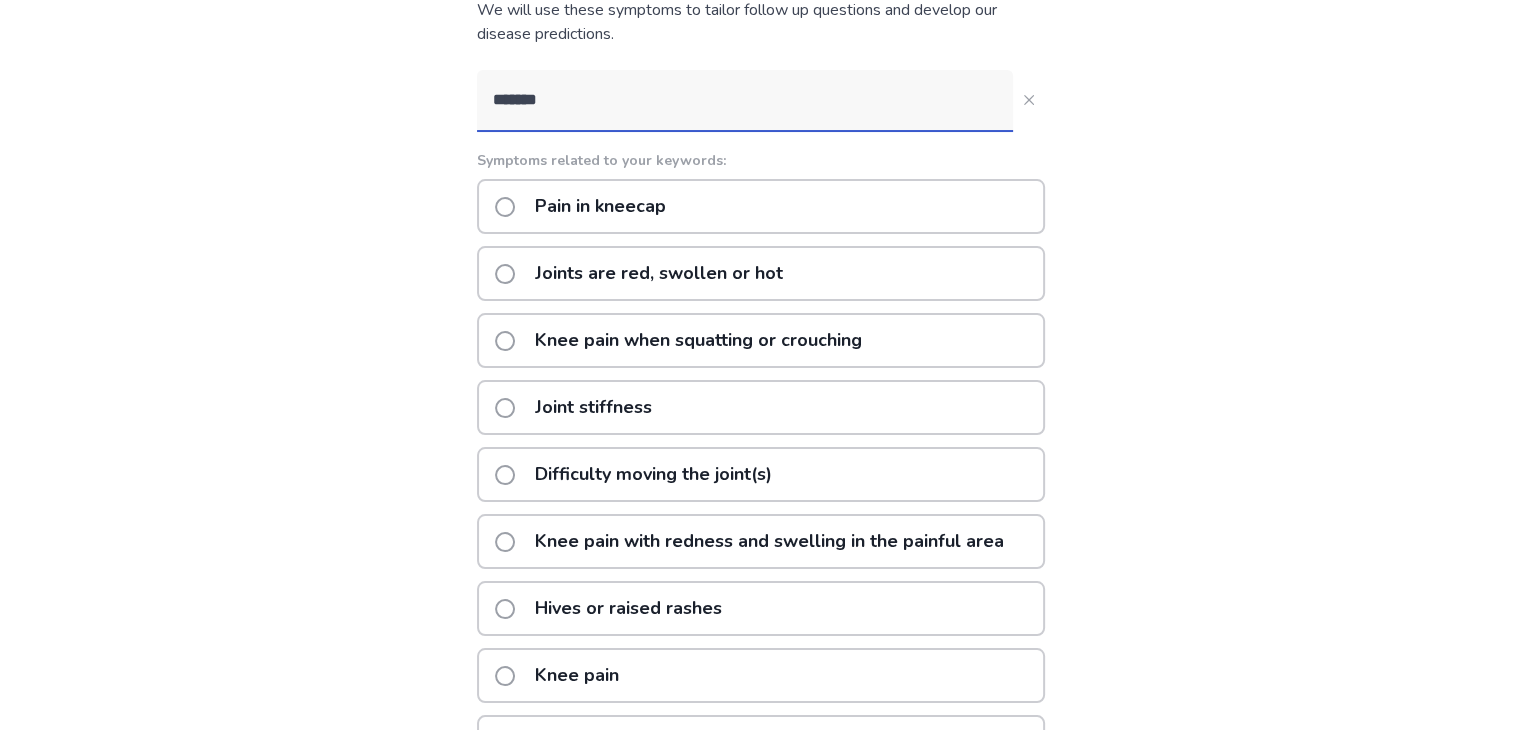 type on "*******" 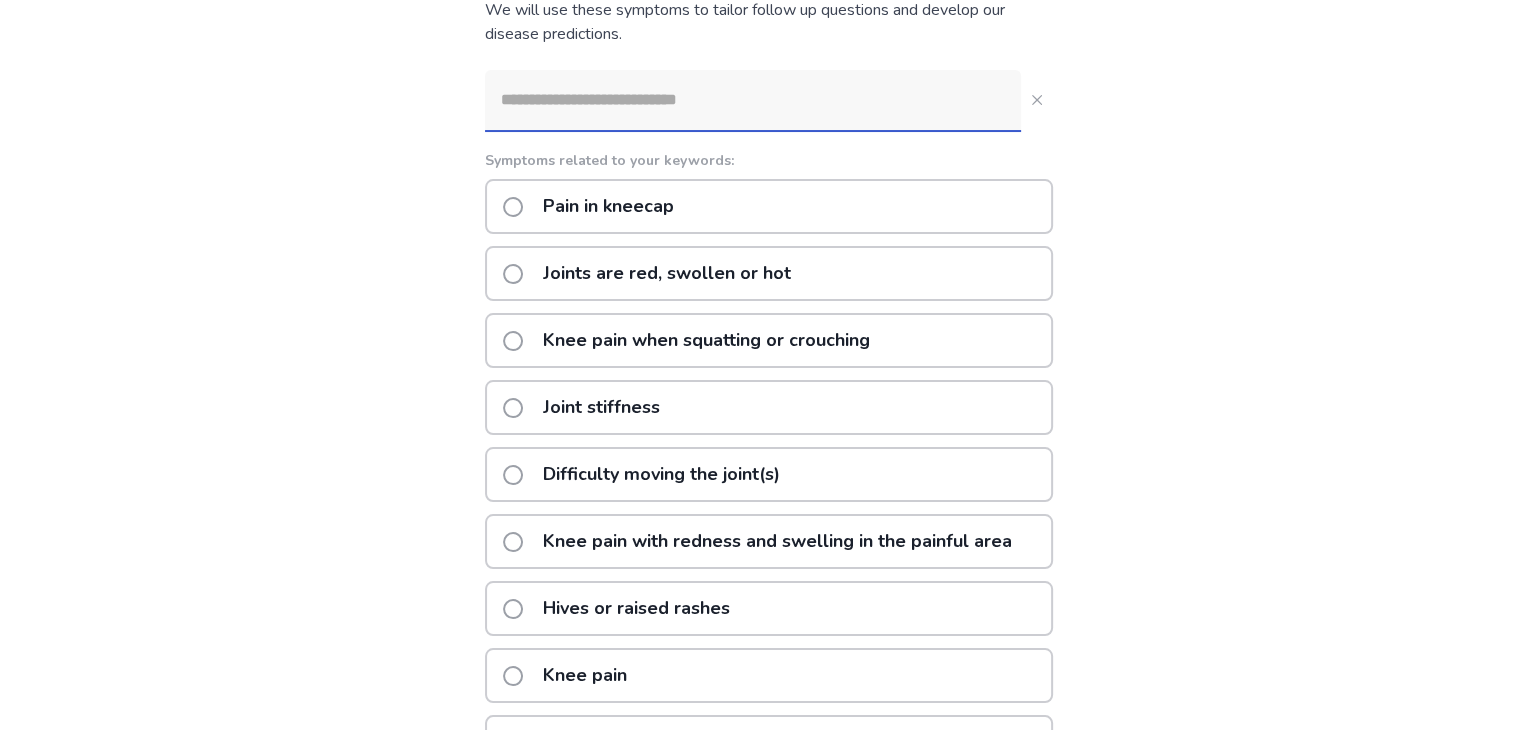 scroll, scrollTop: 0, scrollLeft: 0, axis: both 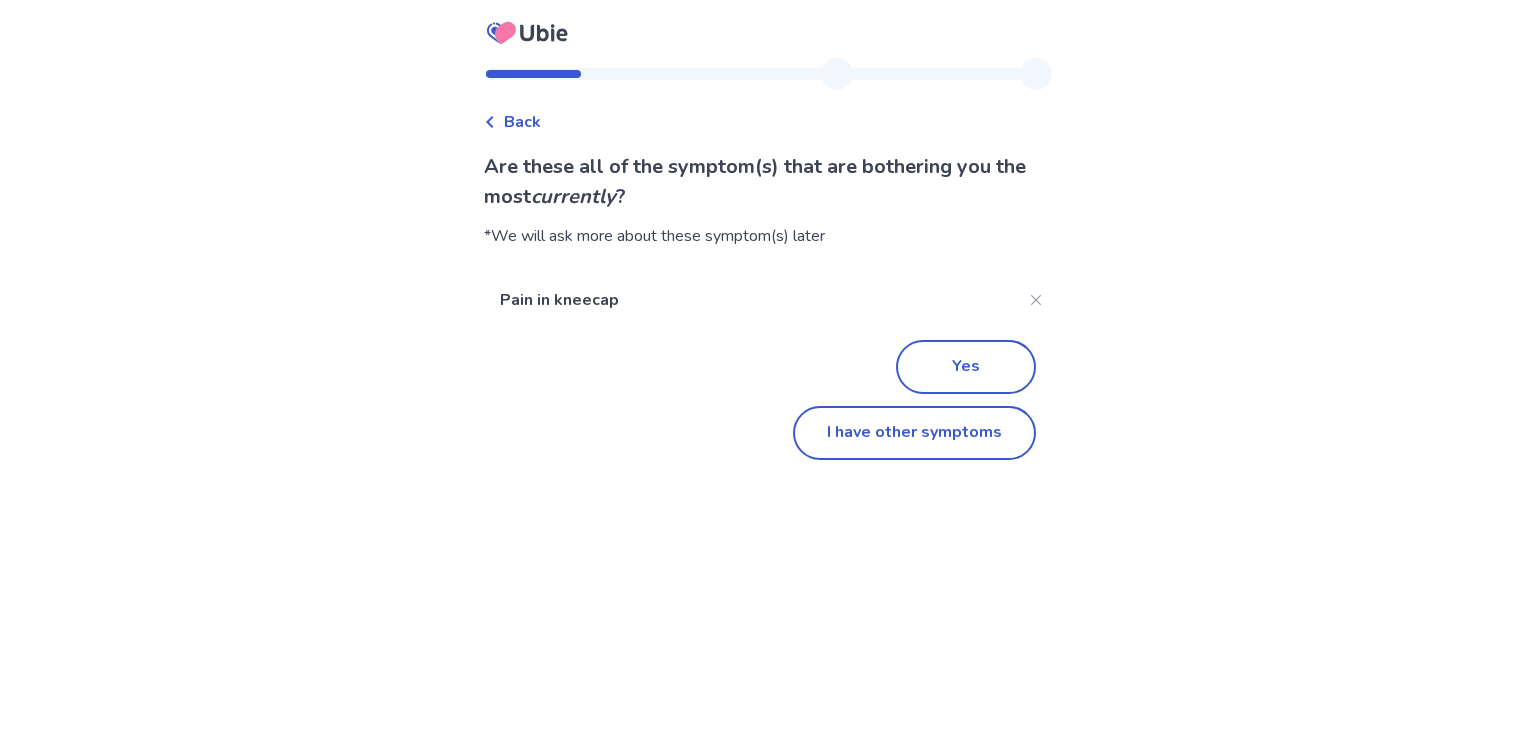 click on "Back" at bounding box center (522, 122) 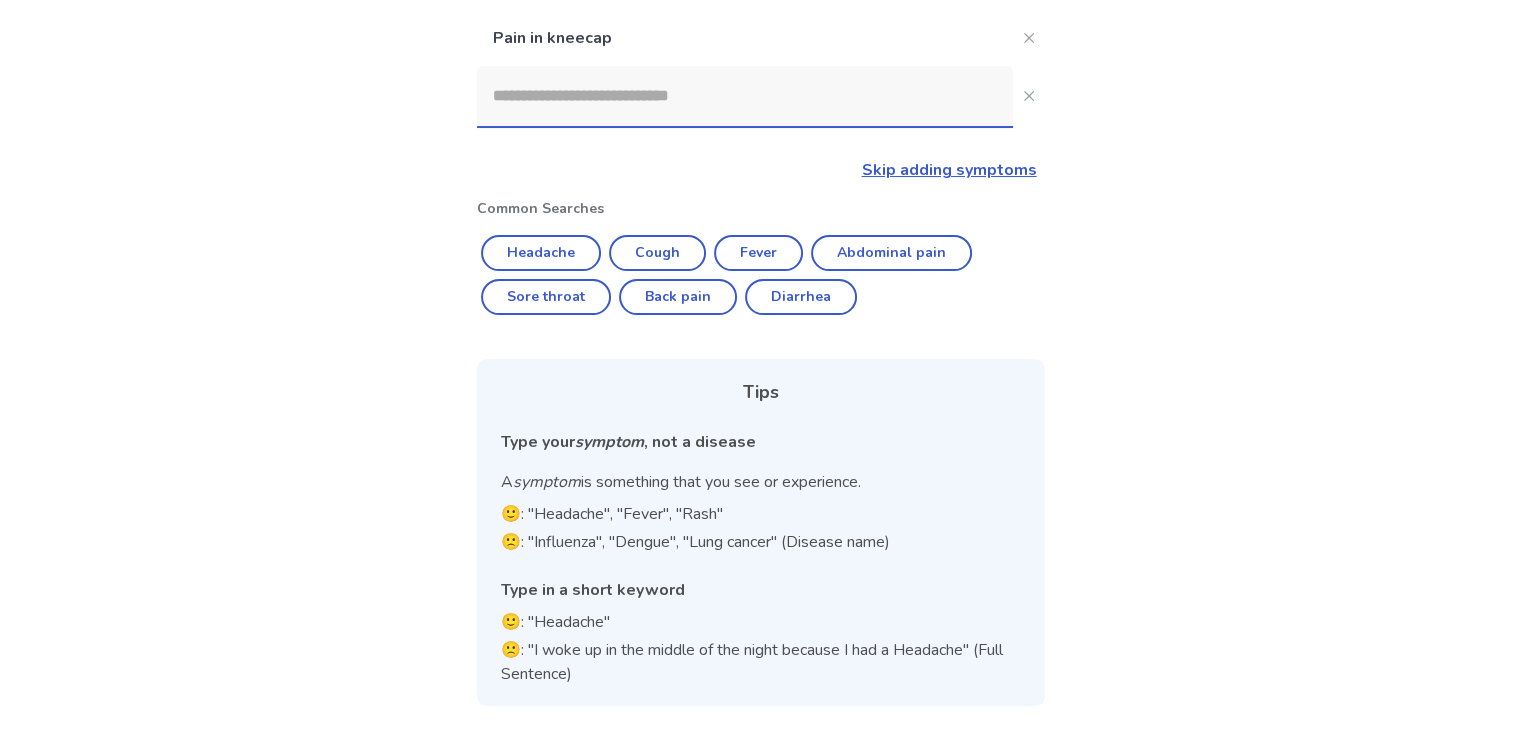 scroll, scrollTop: 0, scrollLeft: 0, axis: both 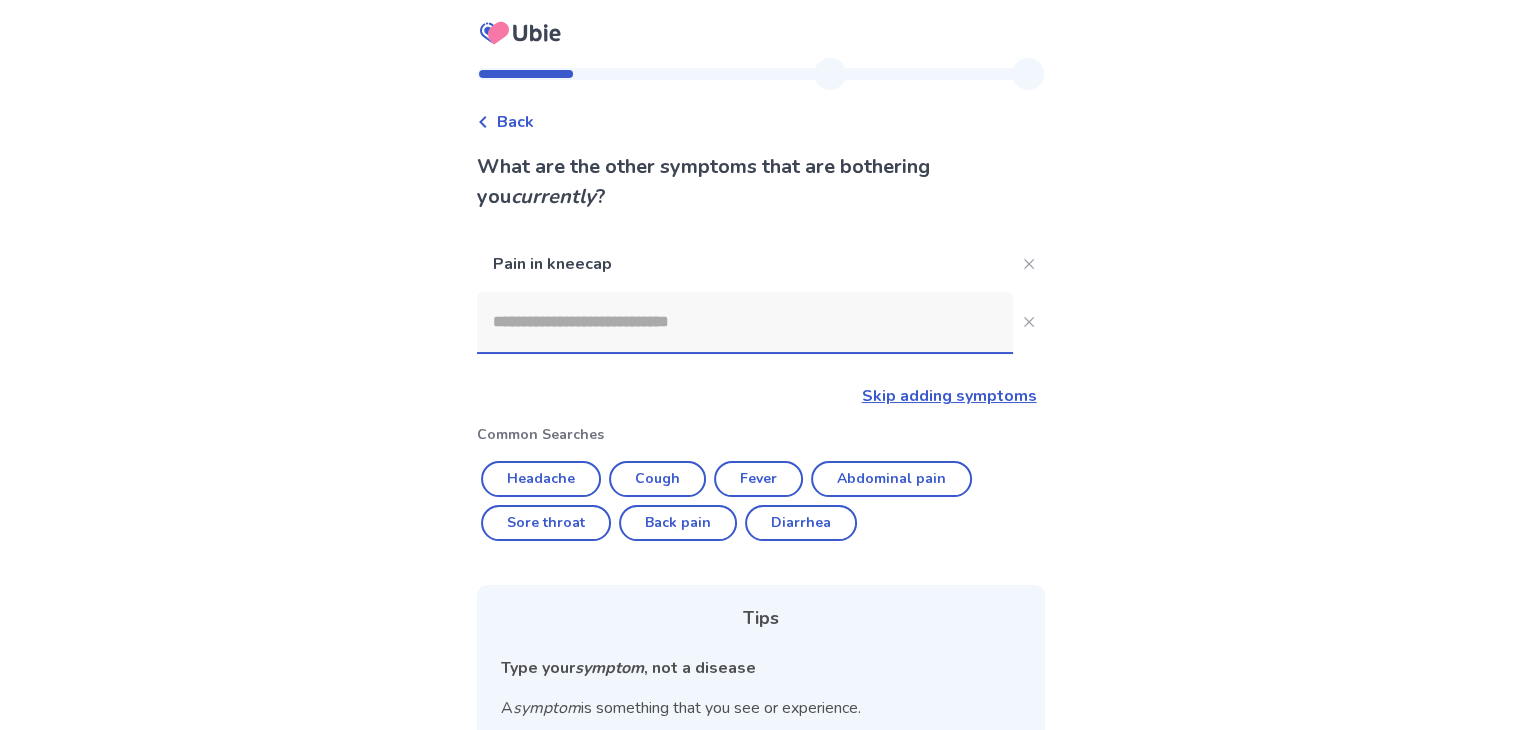 click 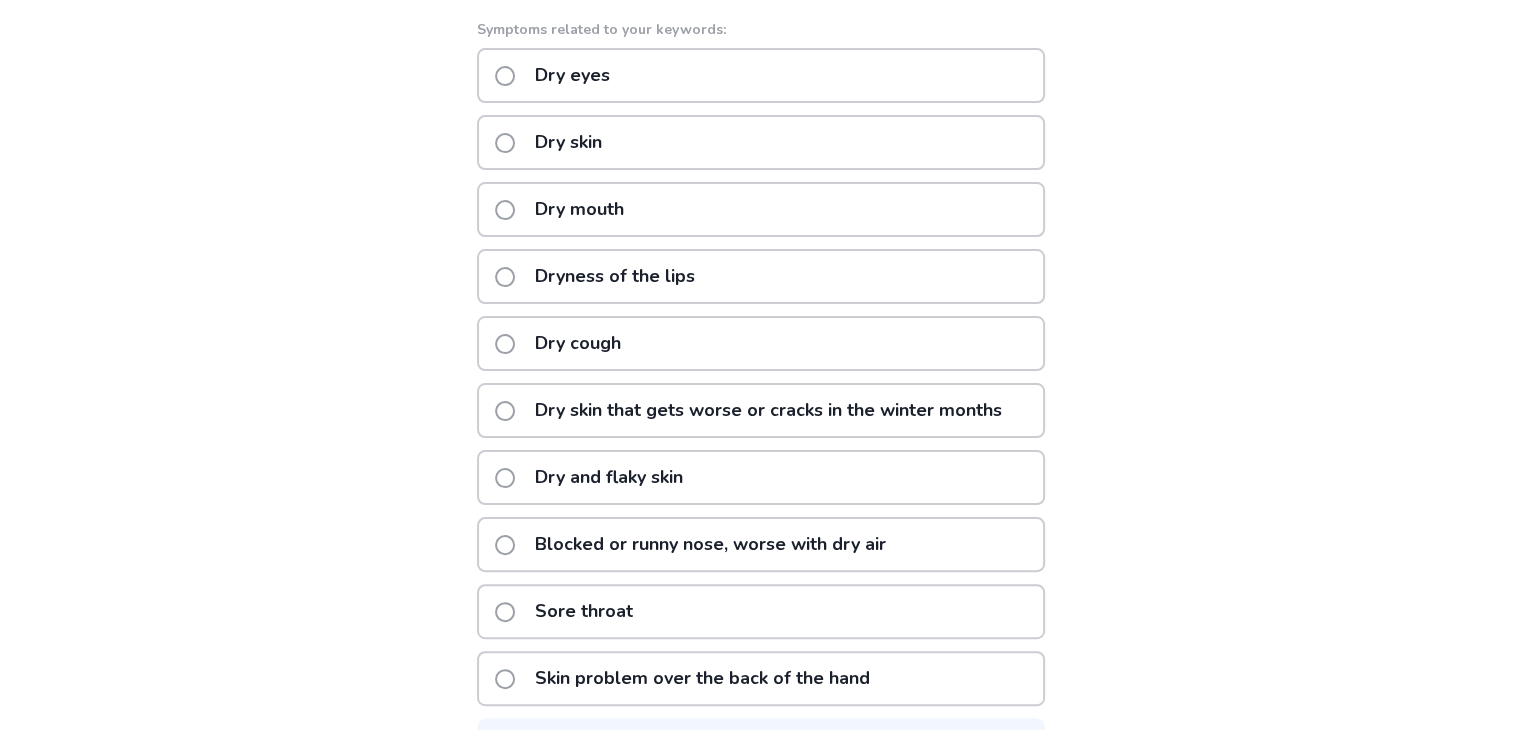scroll, scrollTop: 378, scrollLeft: 0, axis: vertical 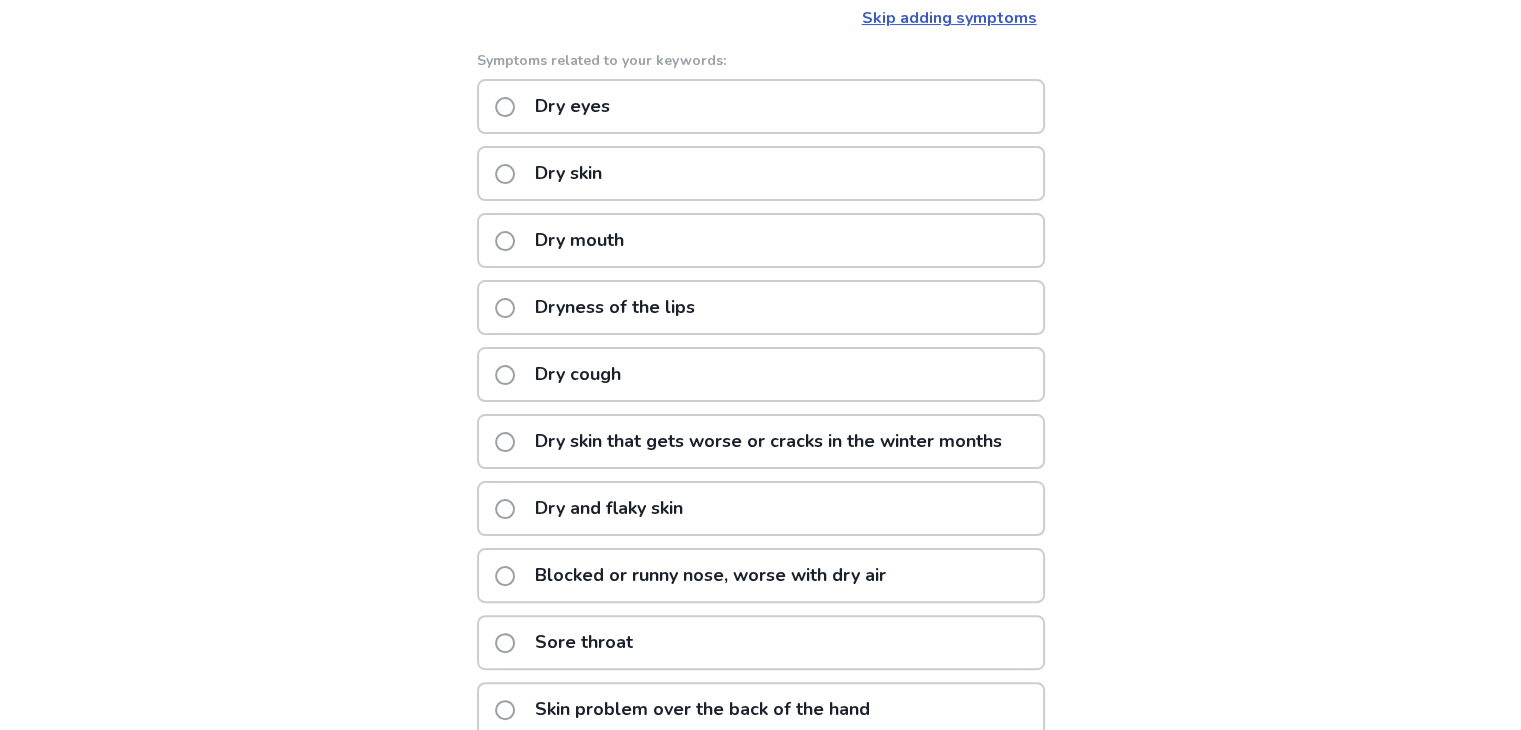 type on "***" 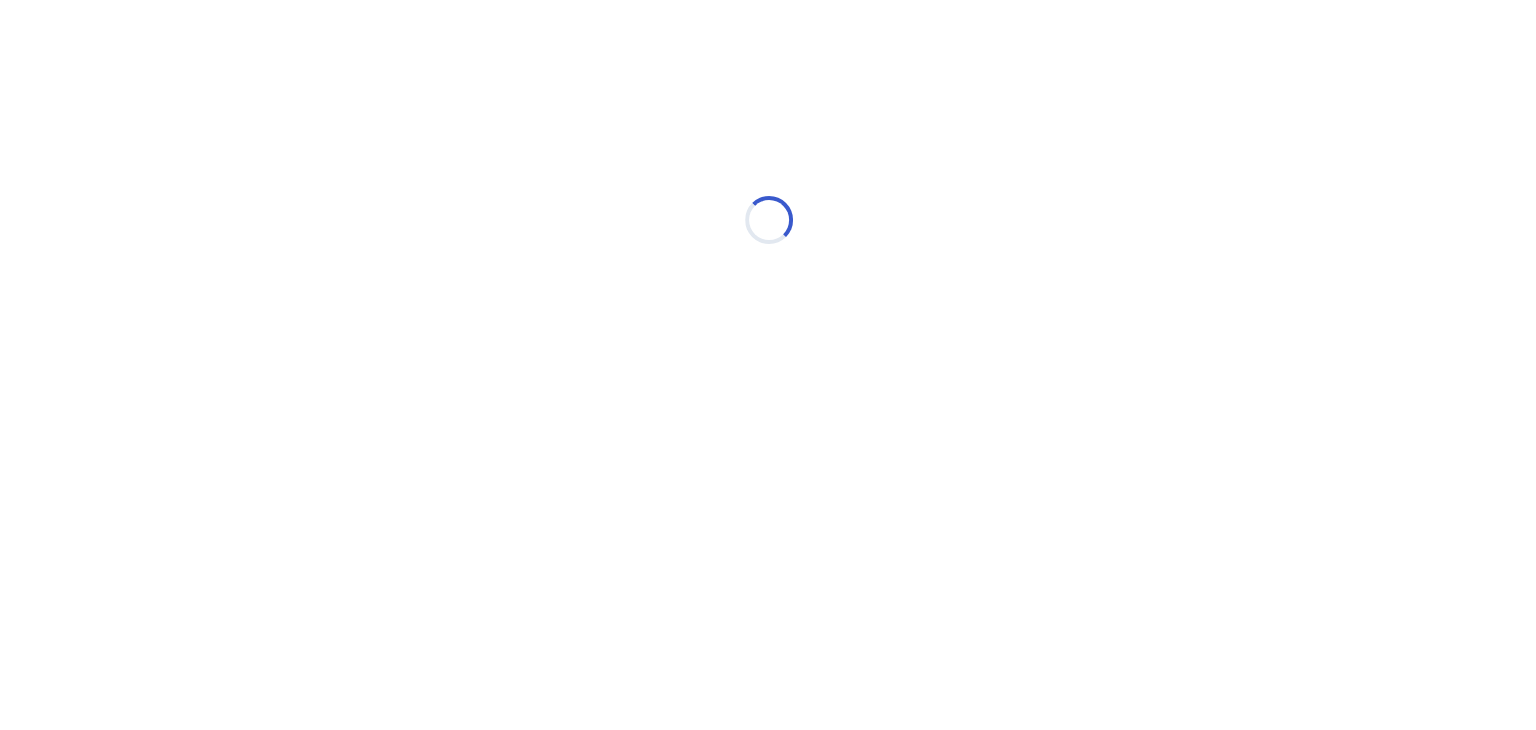 scroll, scrollTop: 0, scrollLeft: 0, axis: both 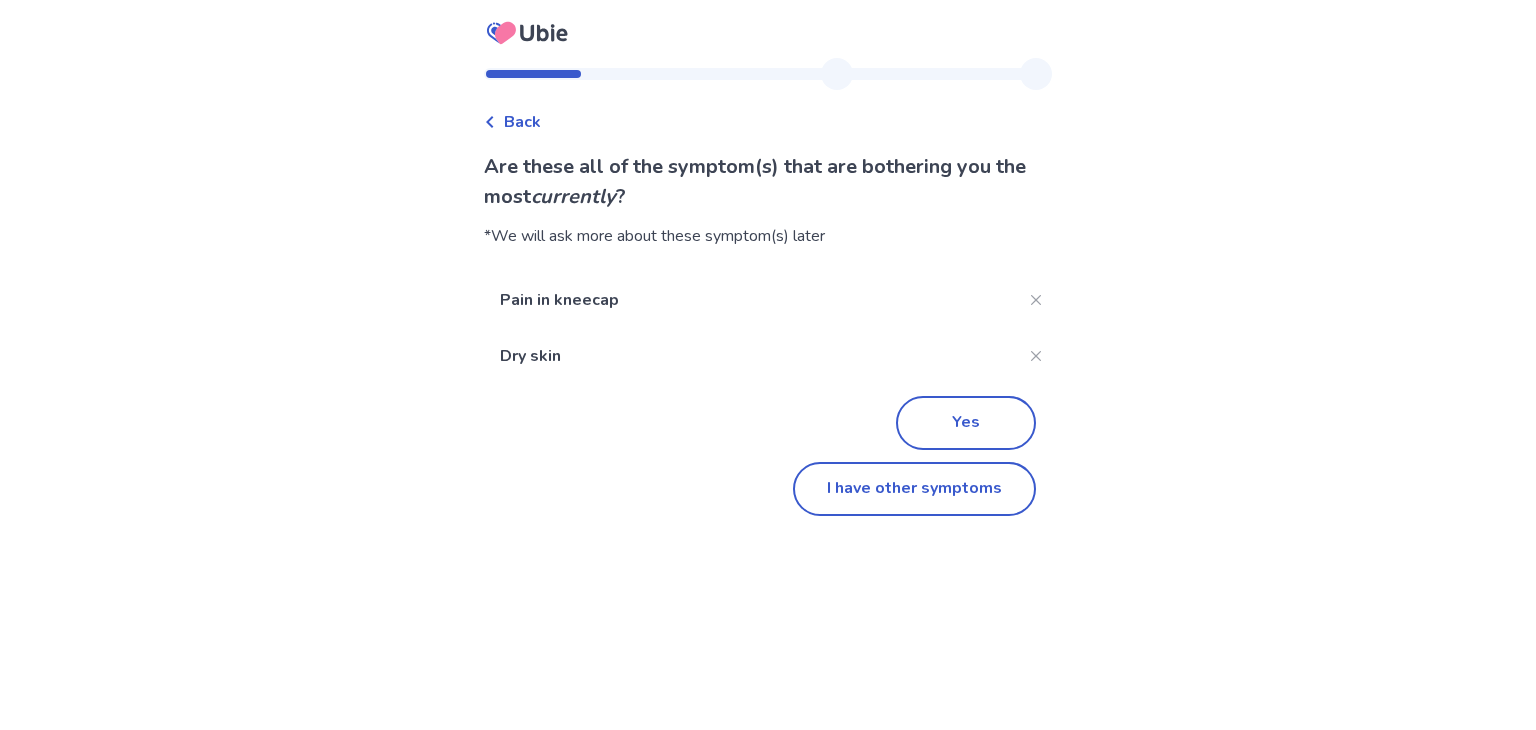 click on "Back" at bounding box center (522, 122) 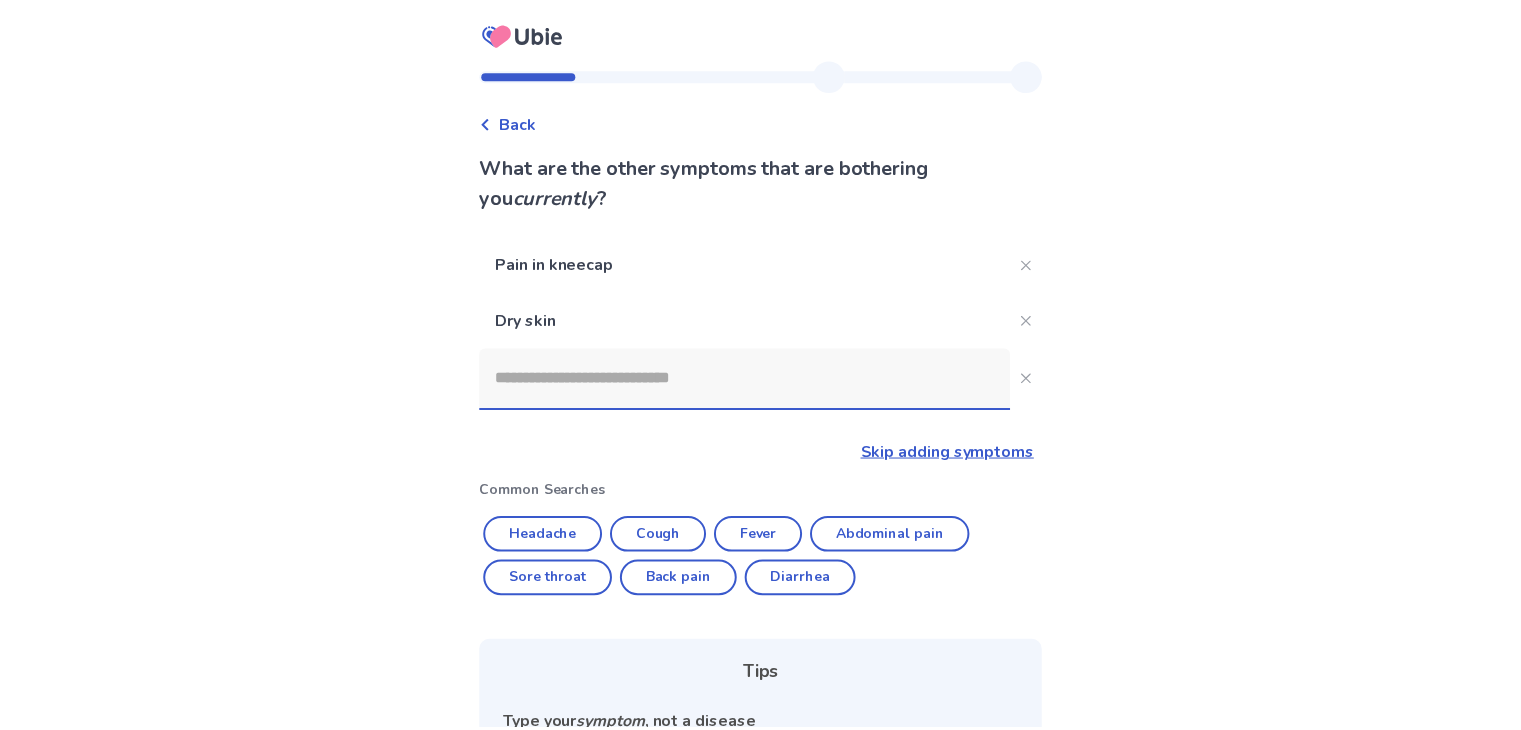 scroll, scrollTop: 282, scrollLeft: 0, axis: vertical 